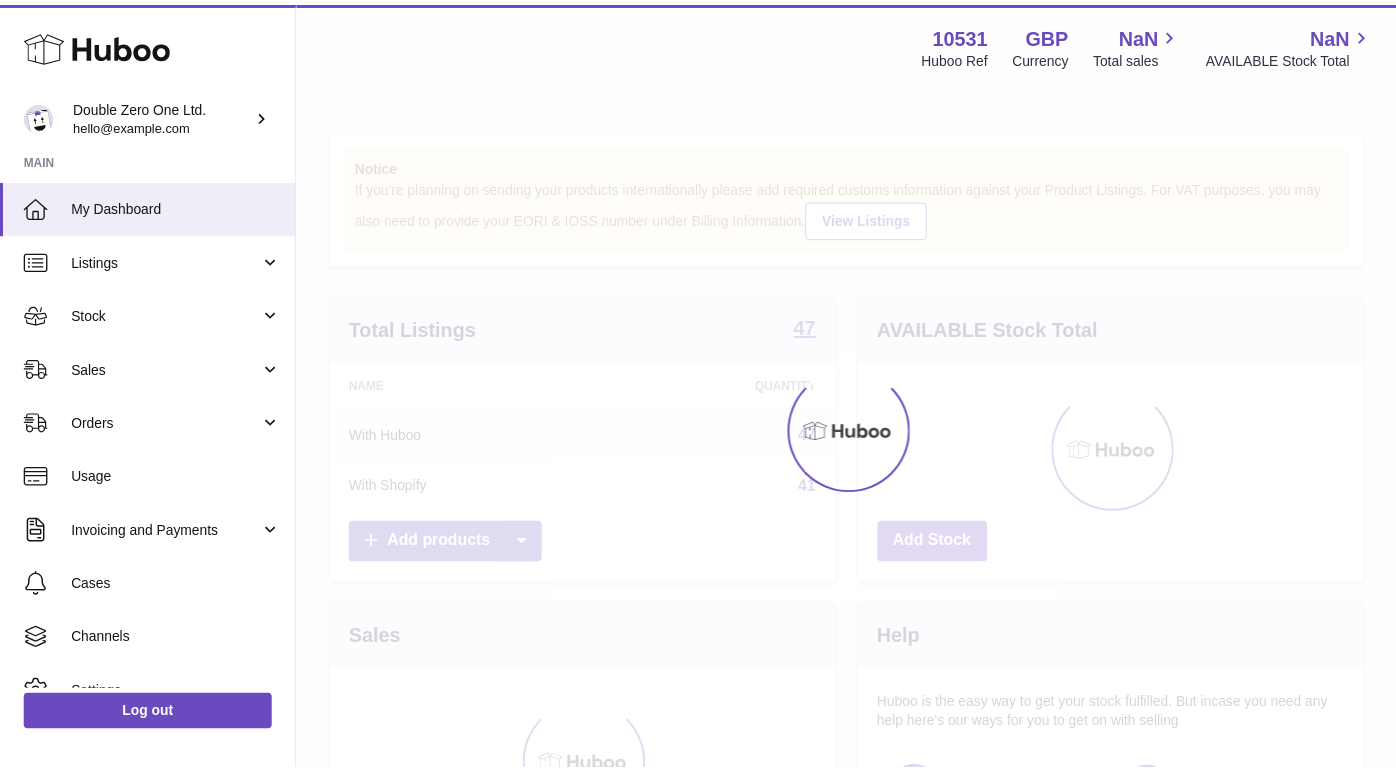scroll, scrollTop: 0, scrollLeft: 0, axis: both 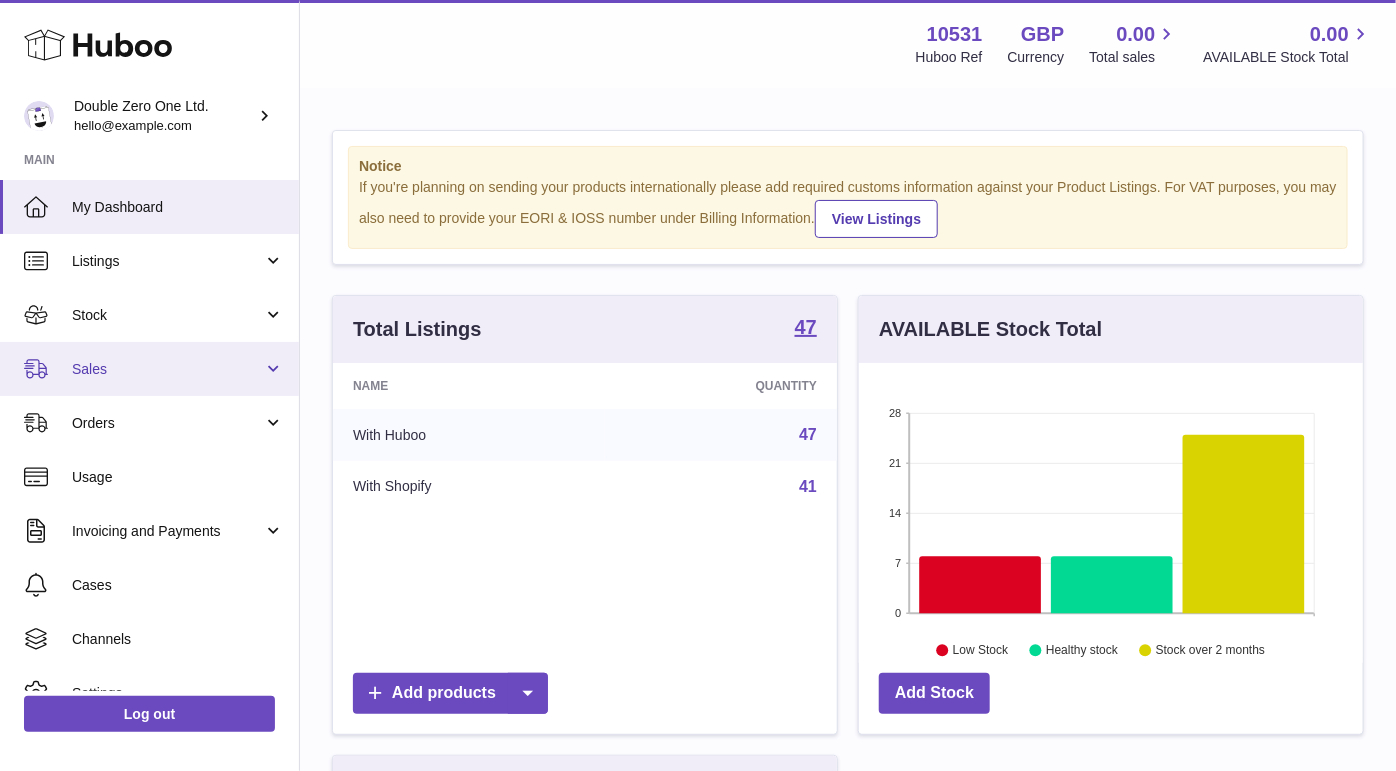 click on "Sales" at bounding box center [167, 369] 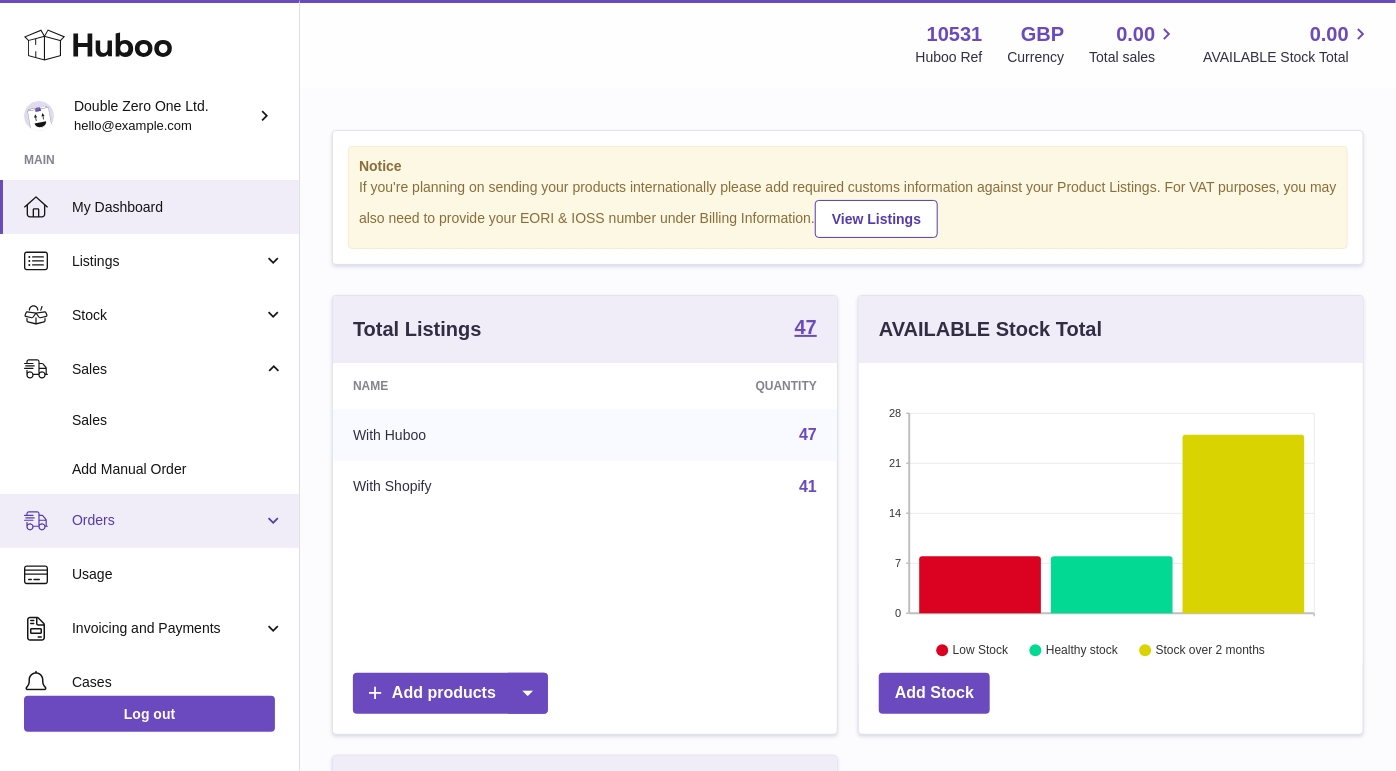 click on "Orders" at bounding box center [149, 521] 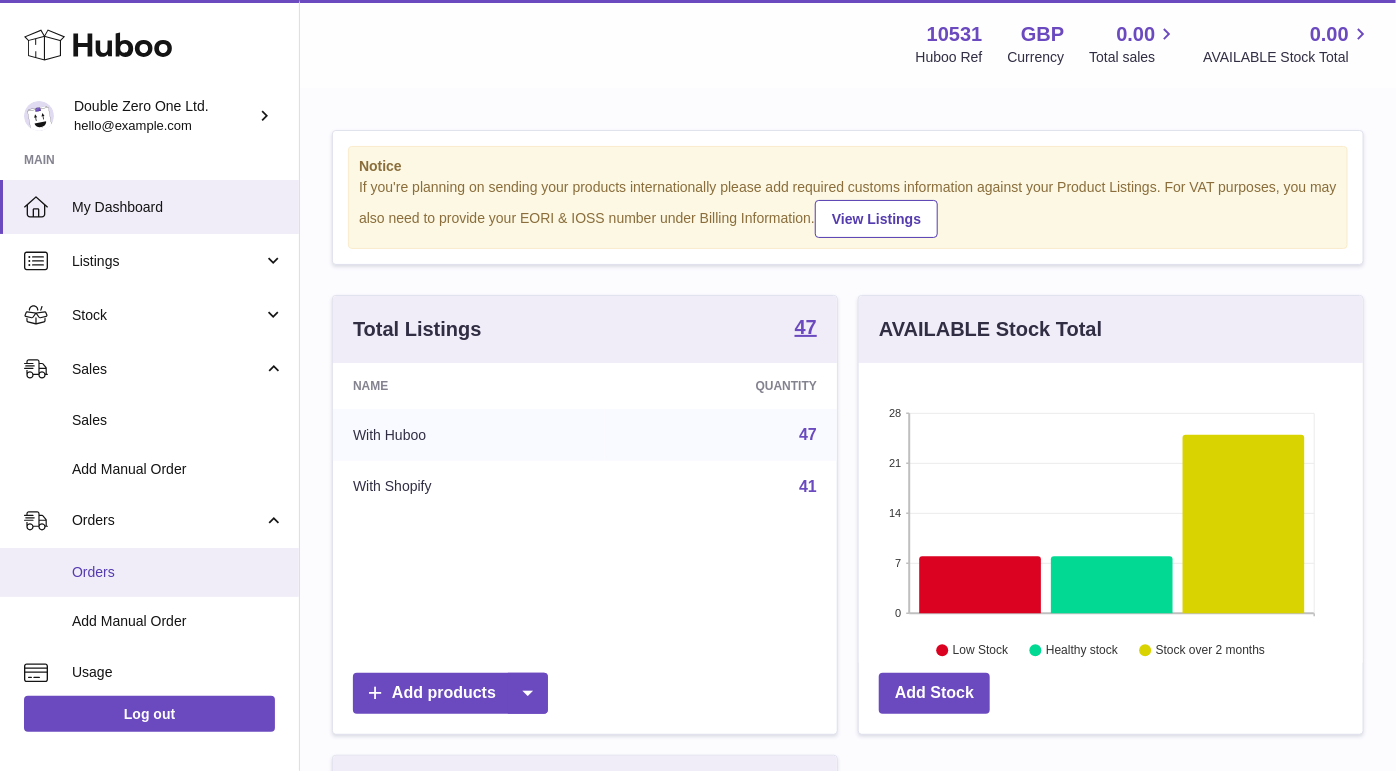 click on "Orders" at bounding box center (178, 572) 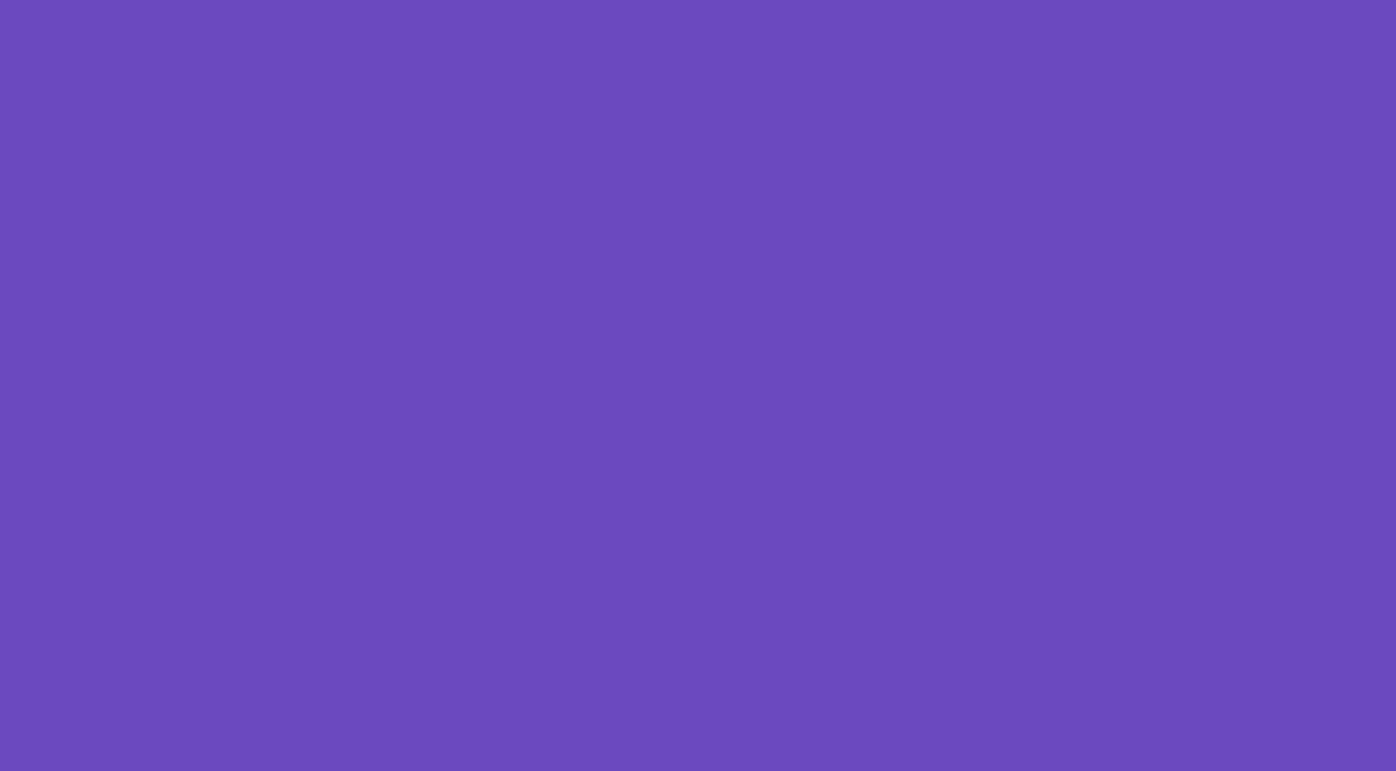 scroll, scrollTop: 0, scrollLeft: 0, axis: both 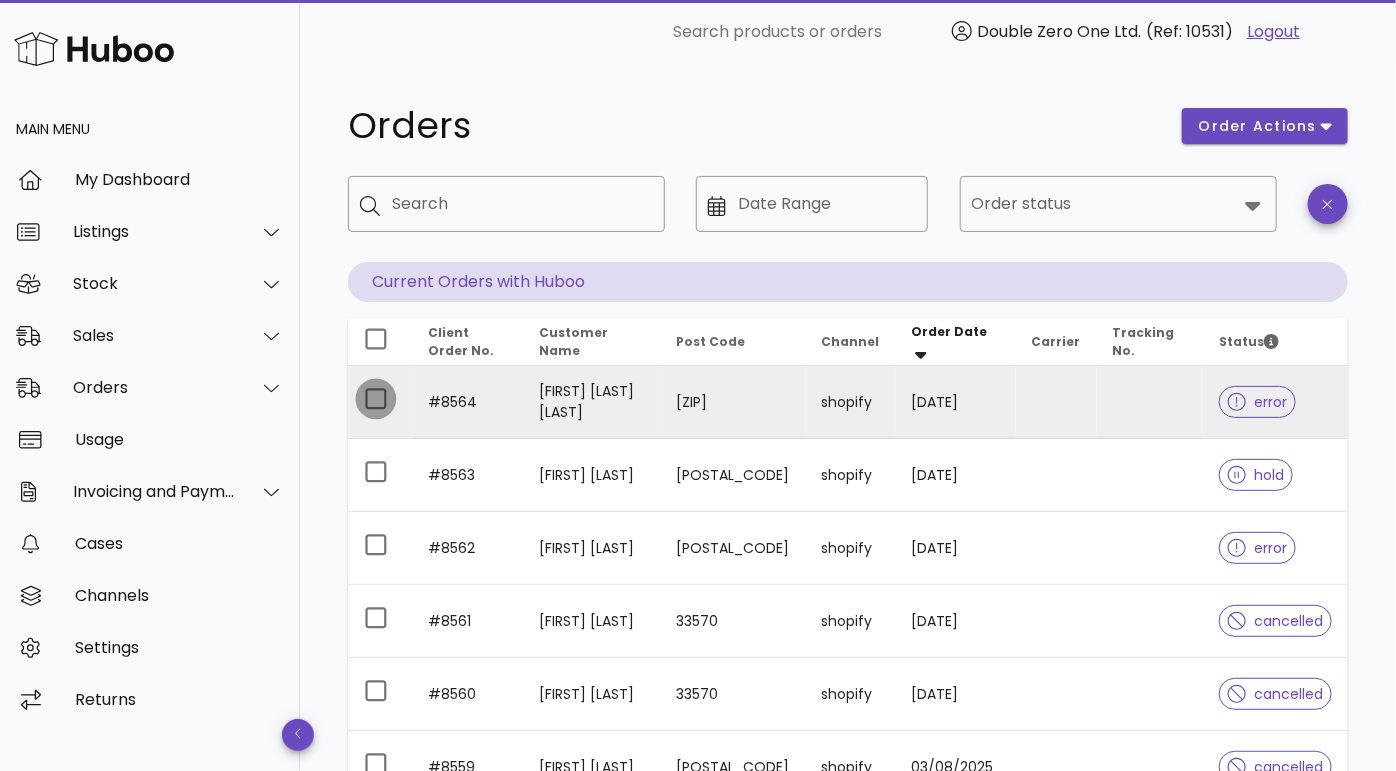 click at bounding box center [376, 399] 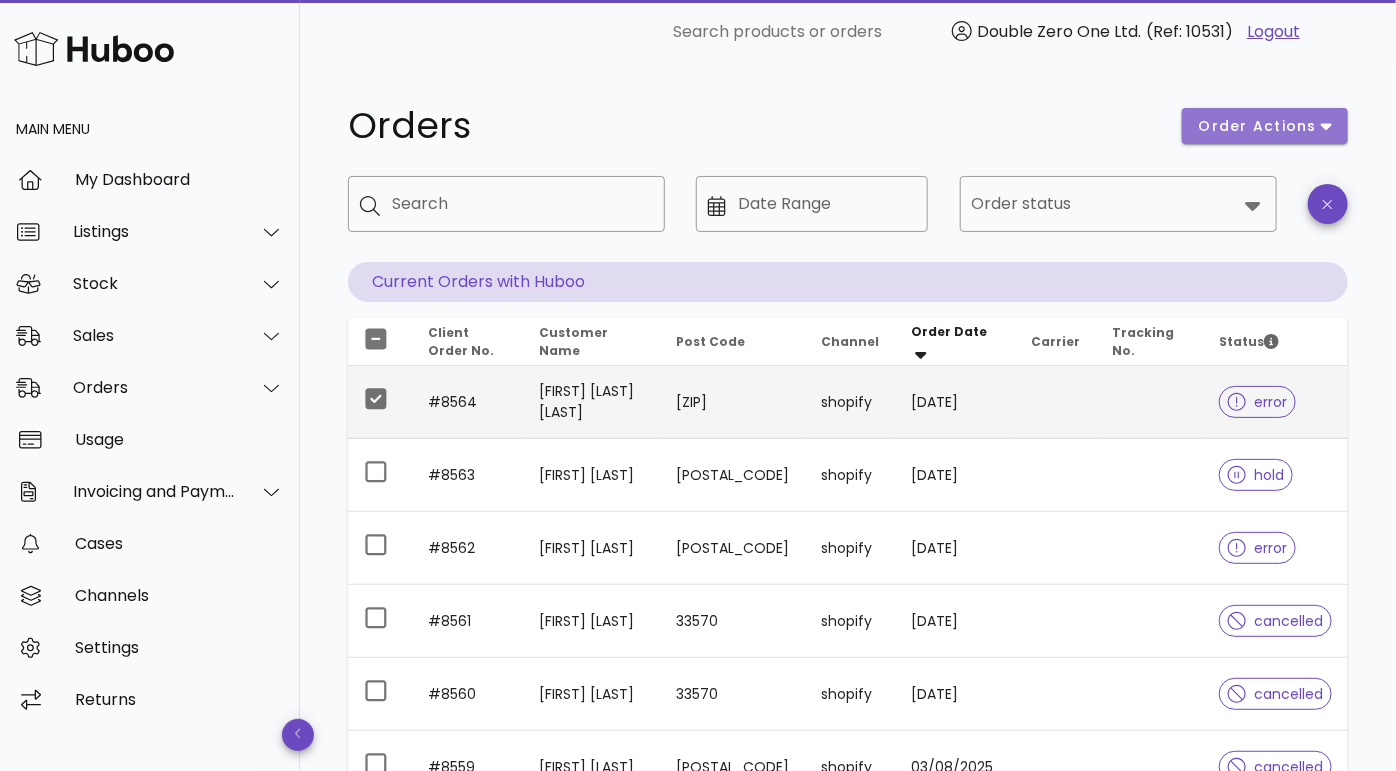 click on "order actions" at bounding box center [1258, 126] 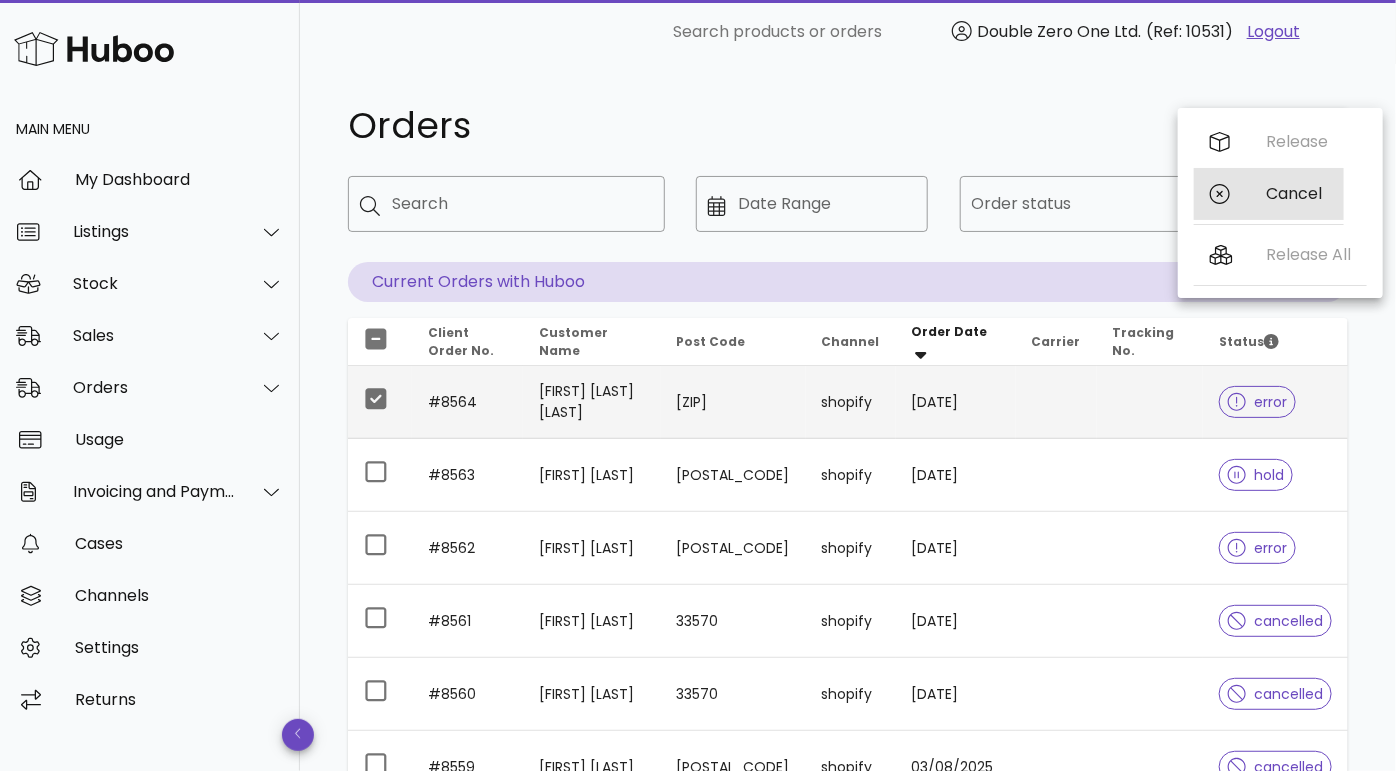 click on "Cancel" at bounding box center [1269, 194] 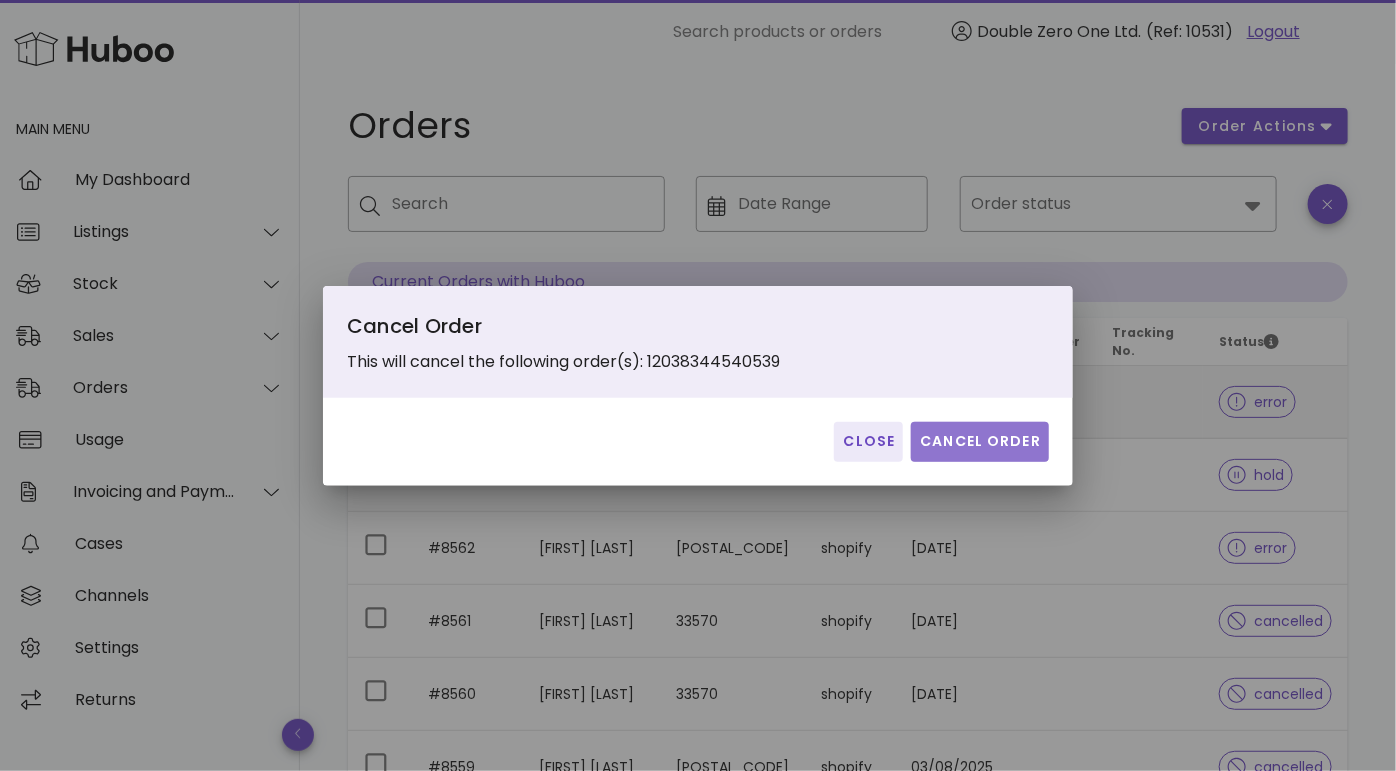 click on "Cancel Order" at bounding box center (980, 442) 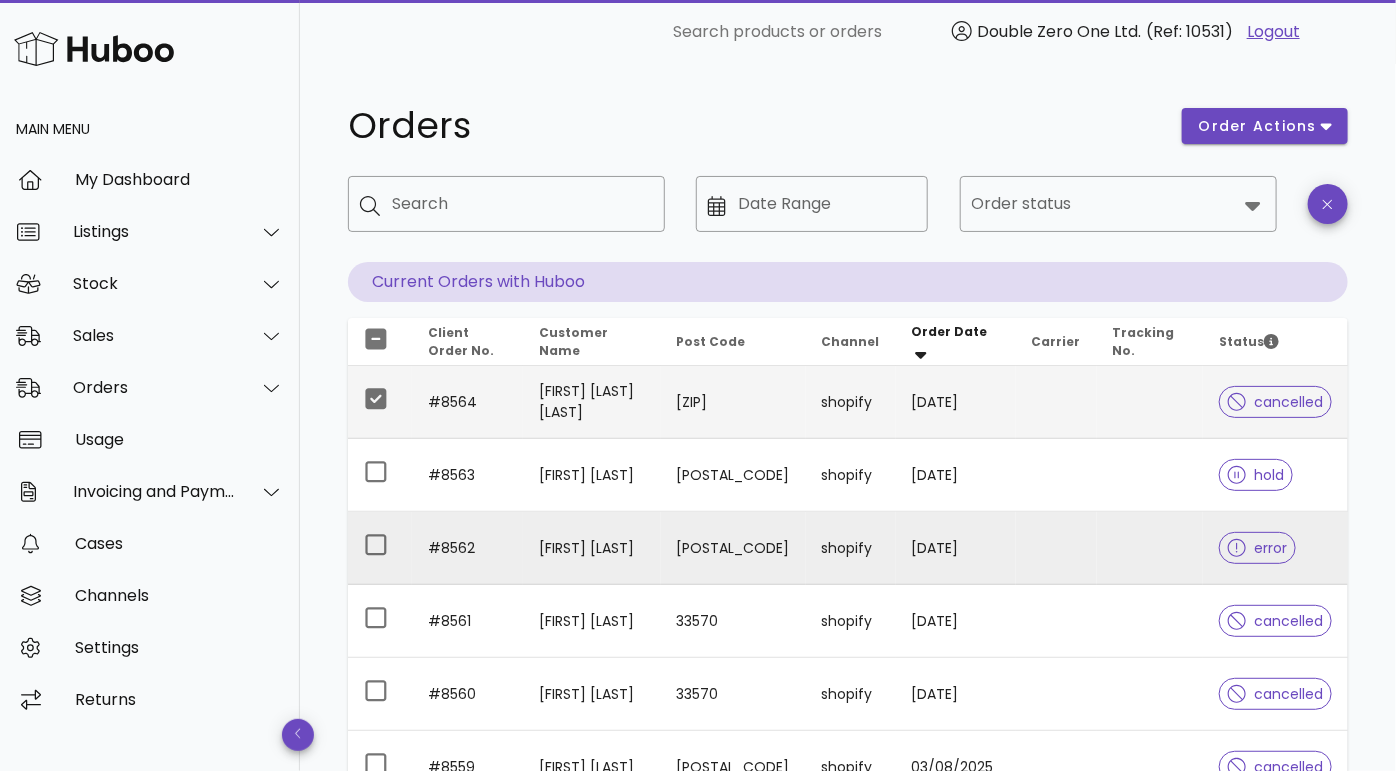 click at bounding box center [1056, 548] 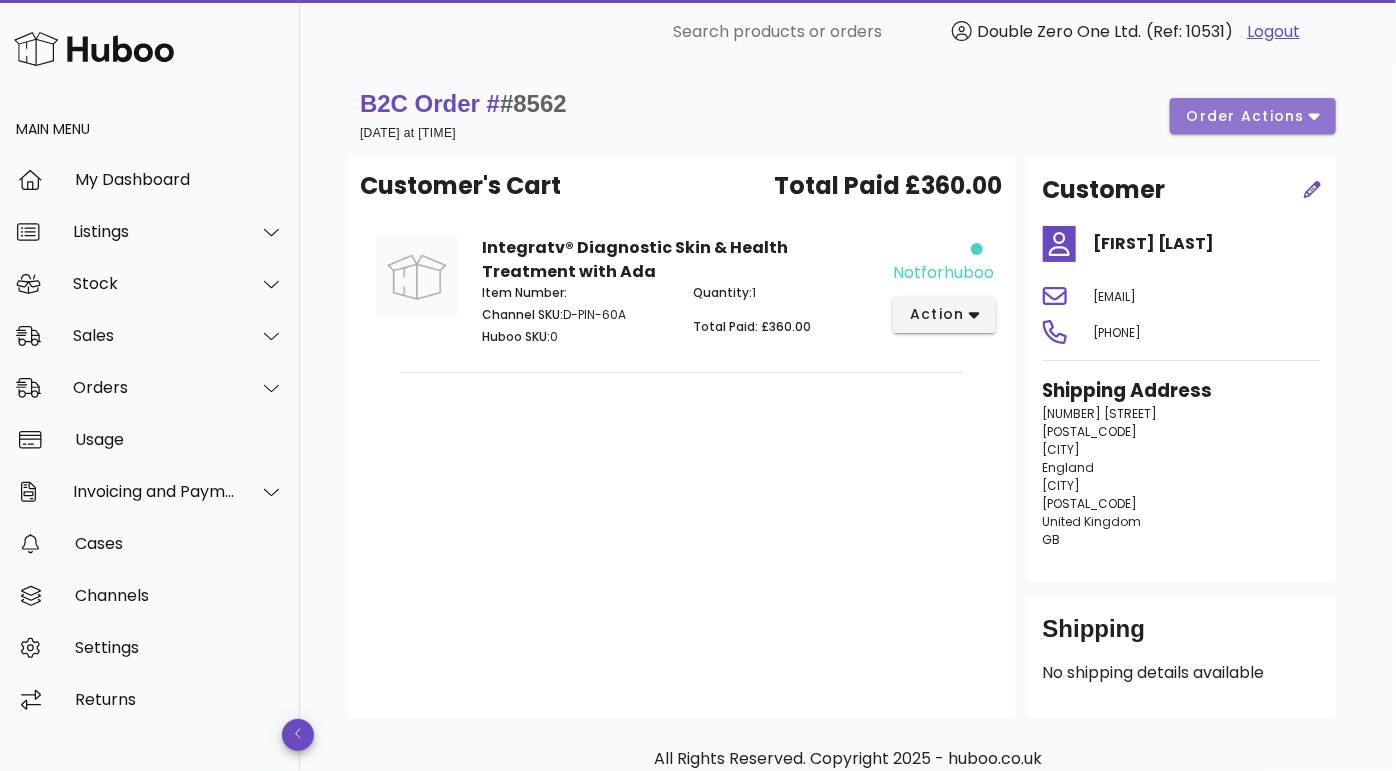 click on "order actions" at bounding box center (1246, 116) 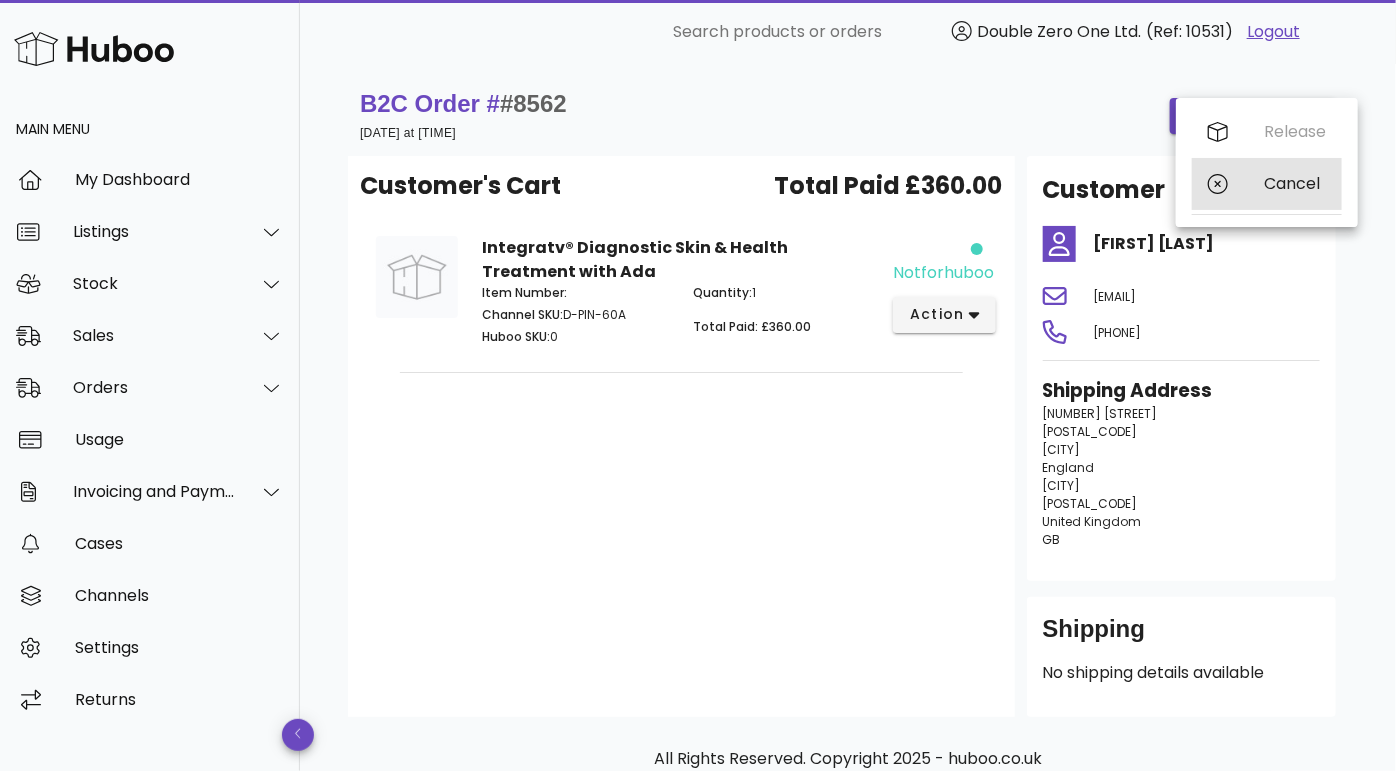 click on "Cancel" at bounding box center (1267, 184) 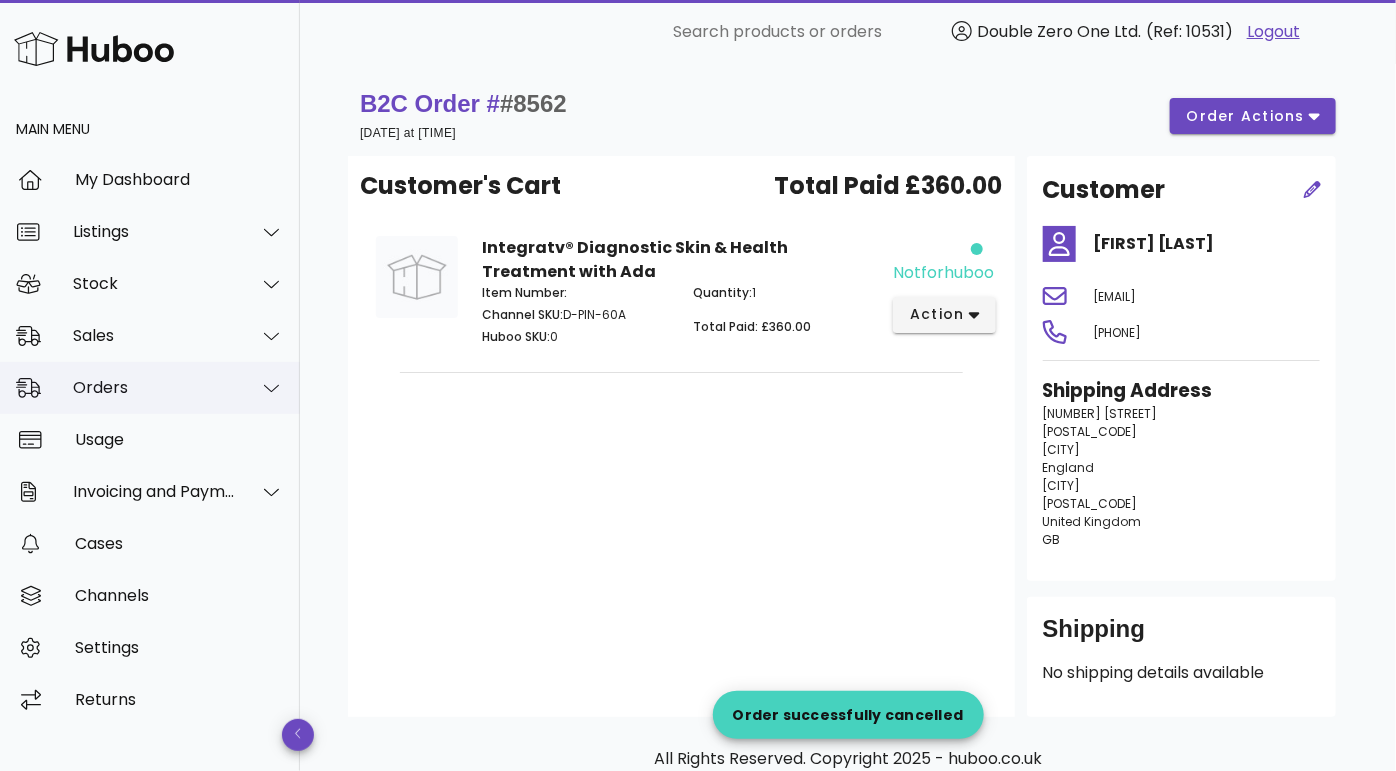 click on "Orders" at bounding box center (154, 387) 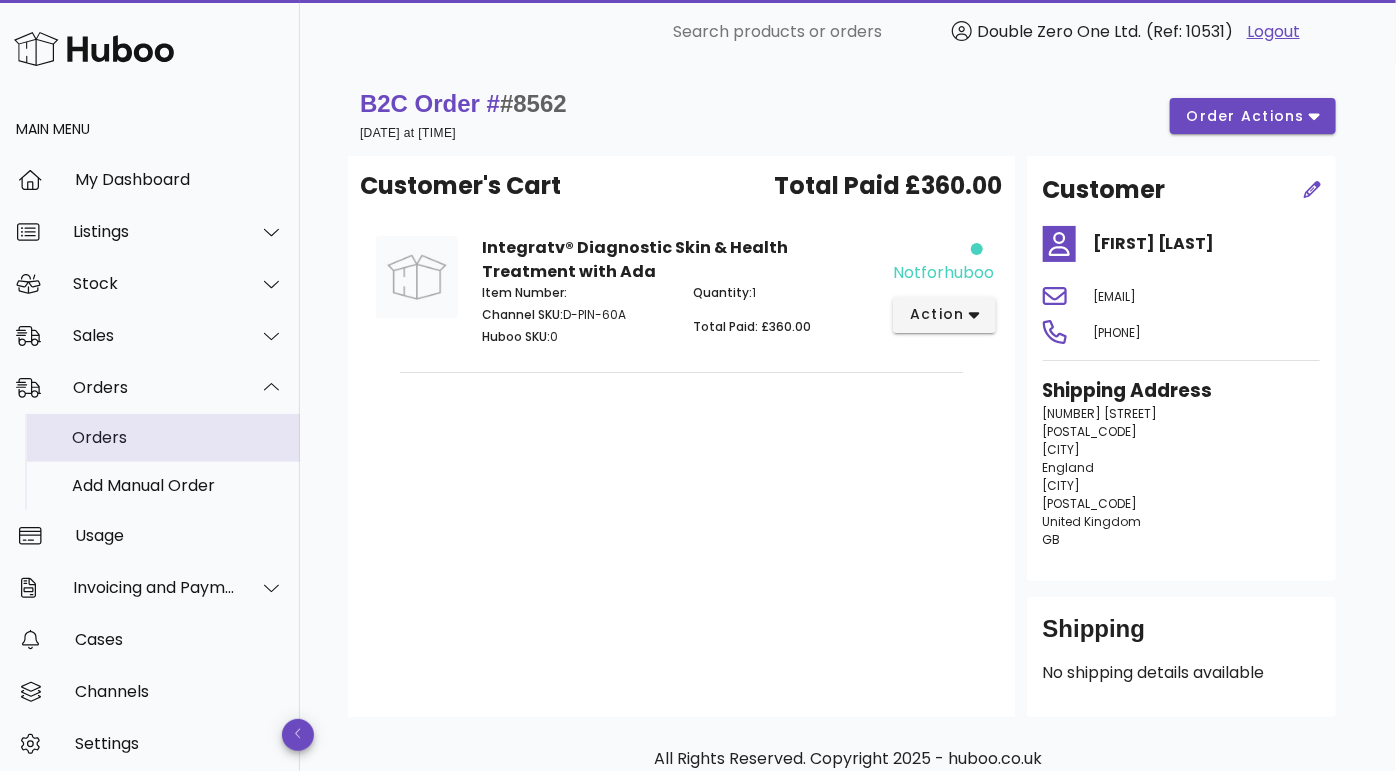 click on "Orders" at bounding box center (178, 437) 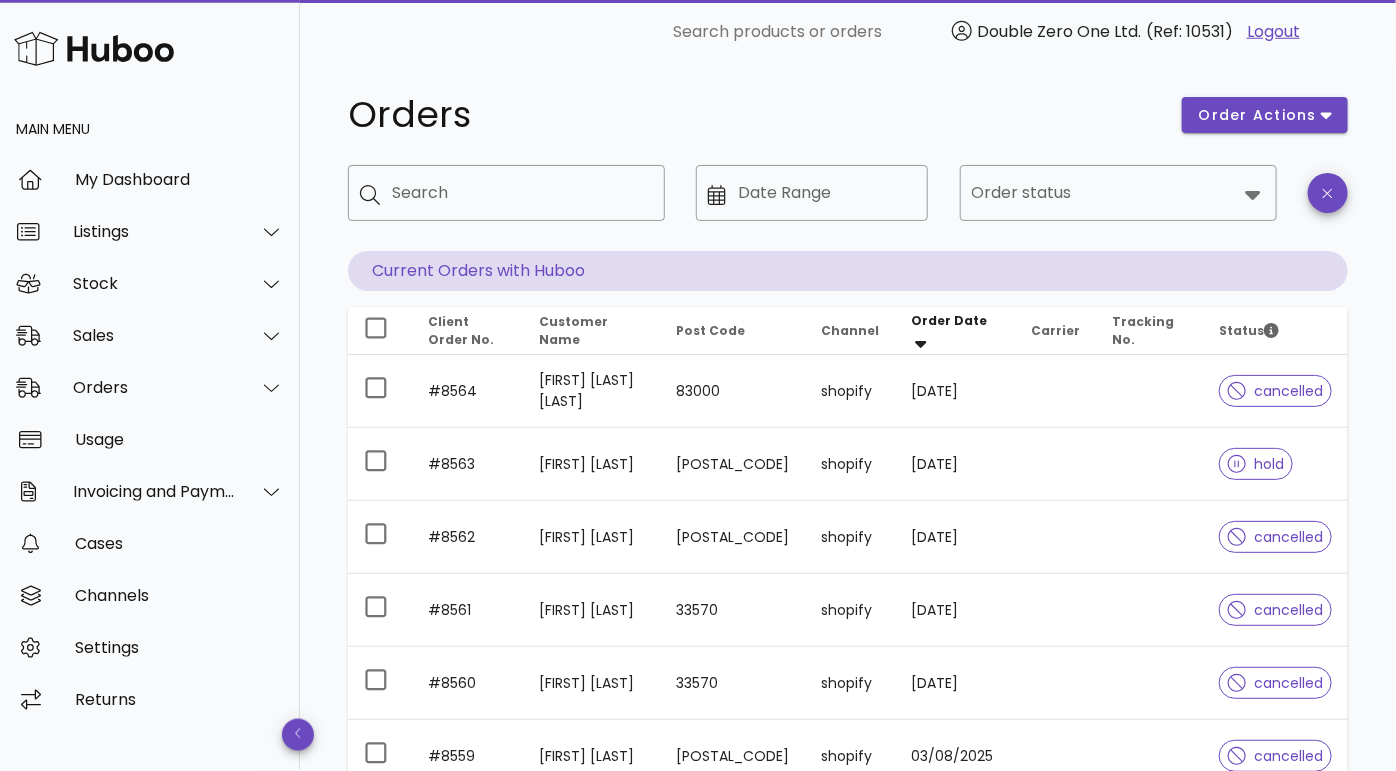 scroll, scrollTop: 33, scrollLeft: 0, axis: vertical 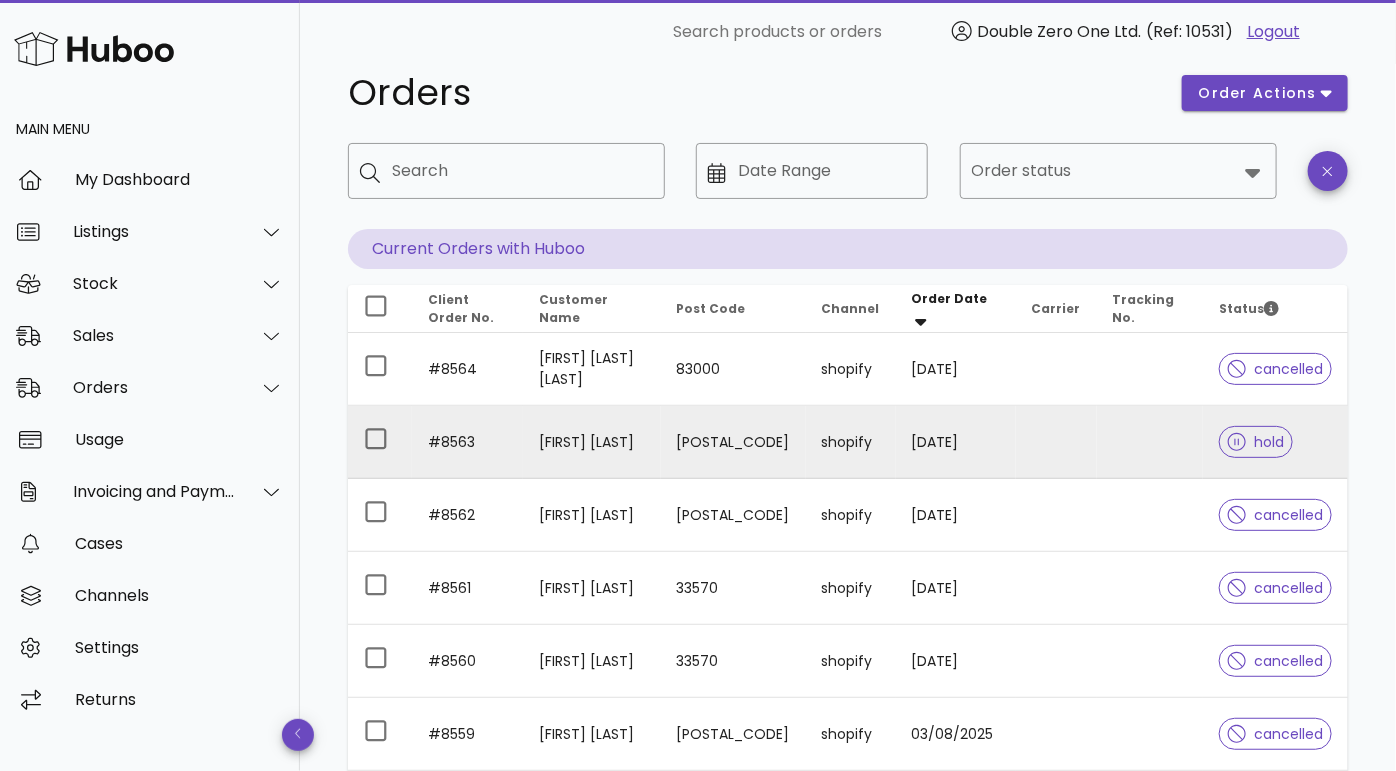 click at bounding box center (1150, 442) 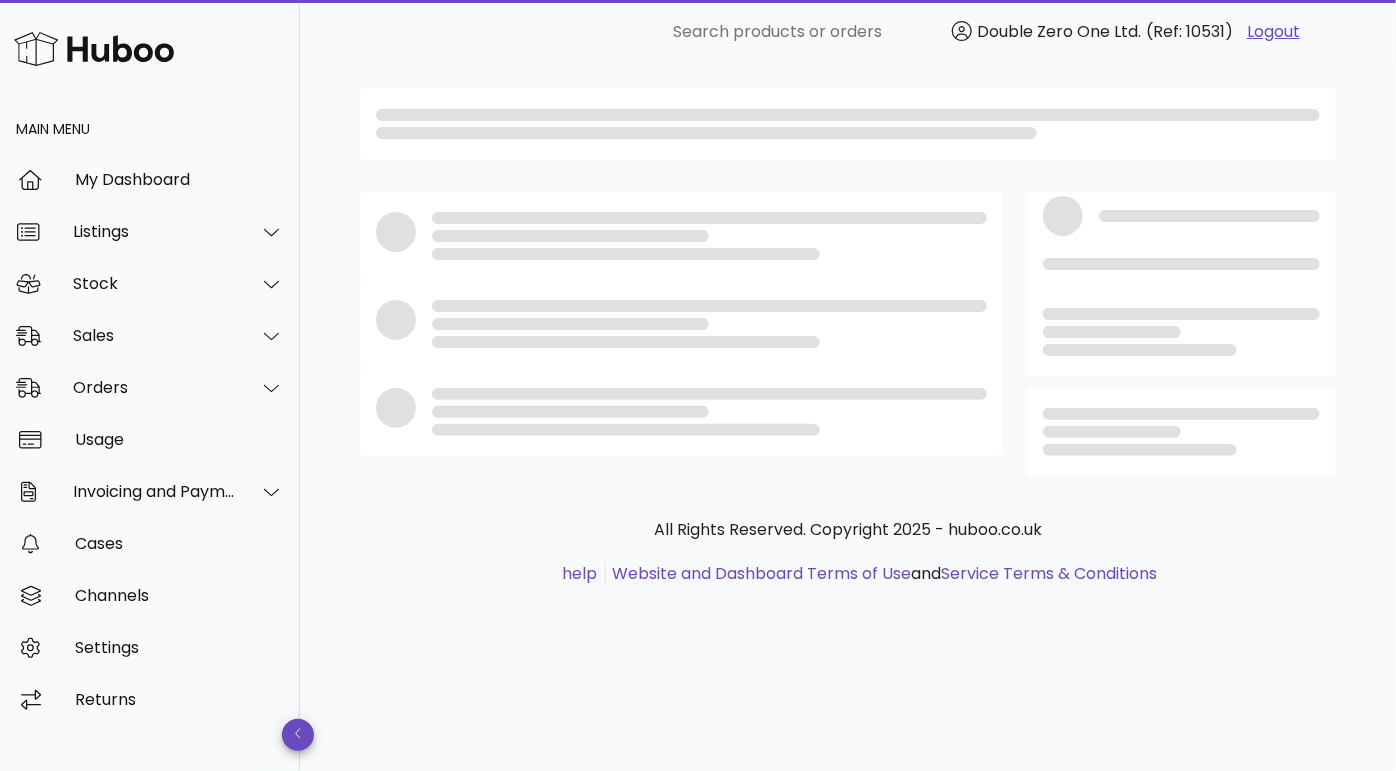 scroll, scrollTop: 0, scrollLeft: 0, axis: both 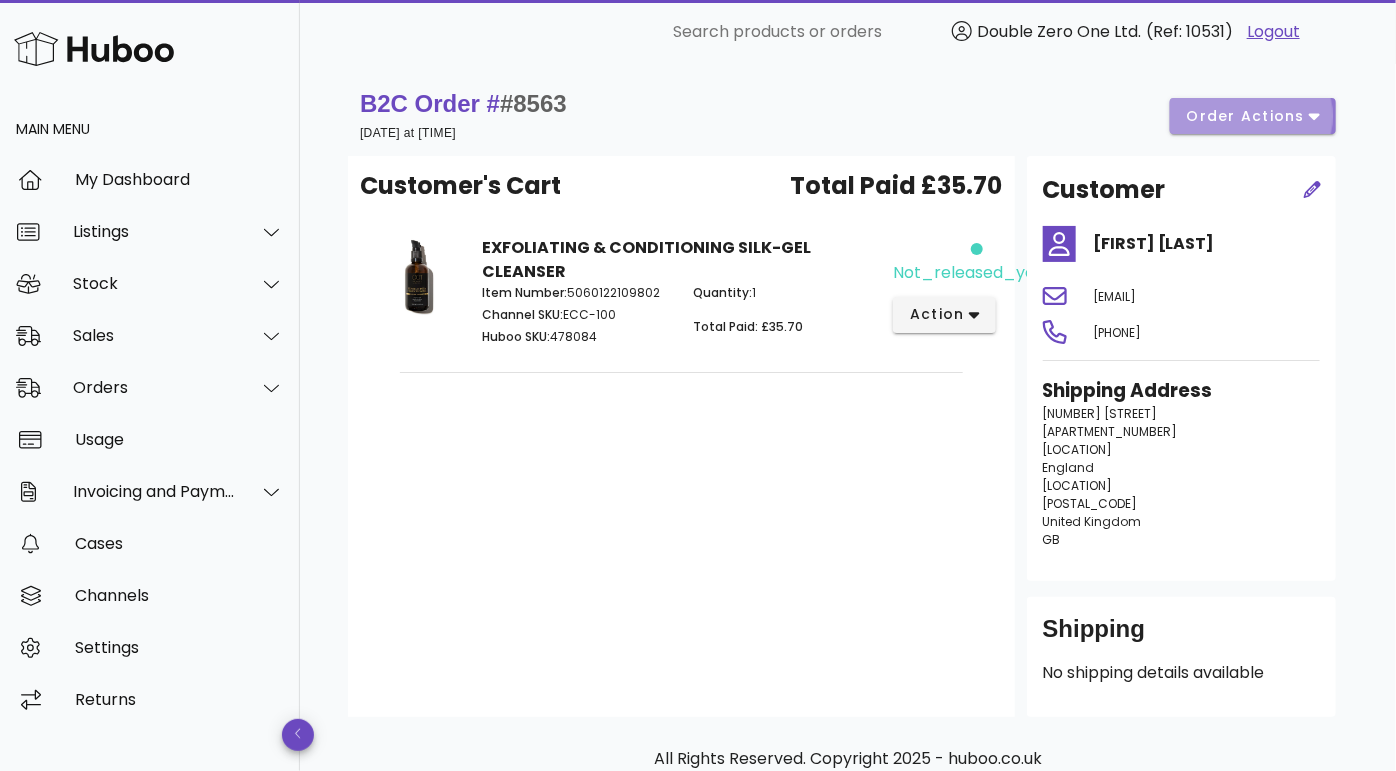 click on "order actions" at bounding box center [1246, 116] 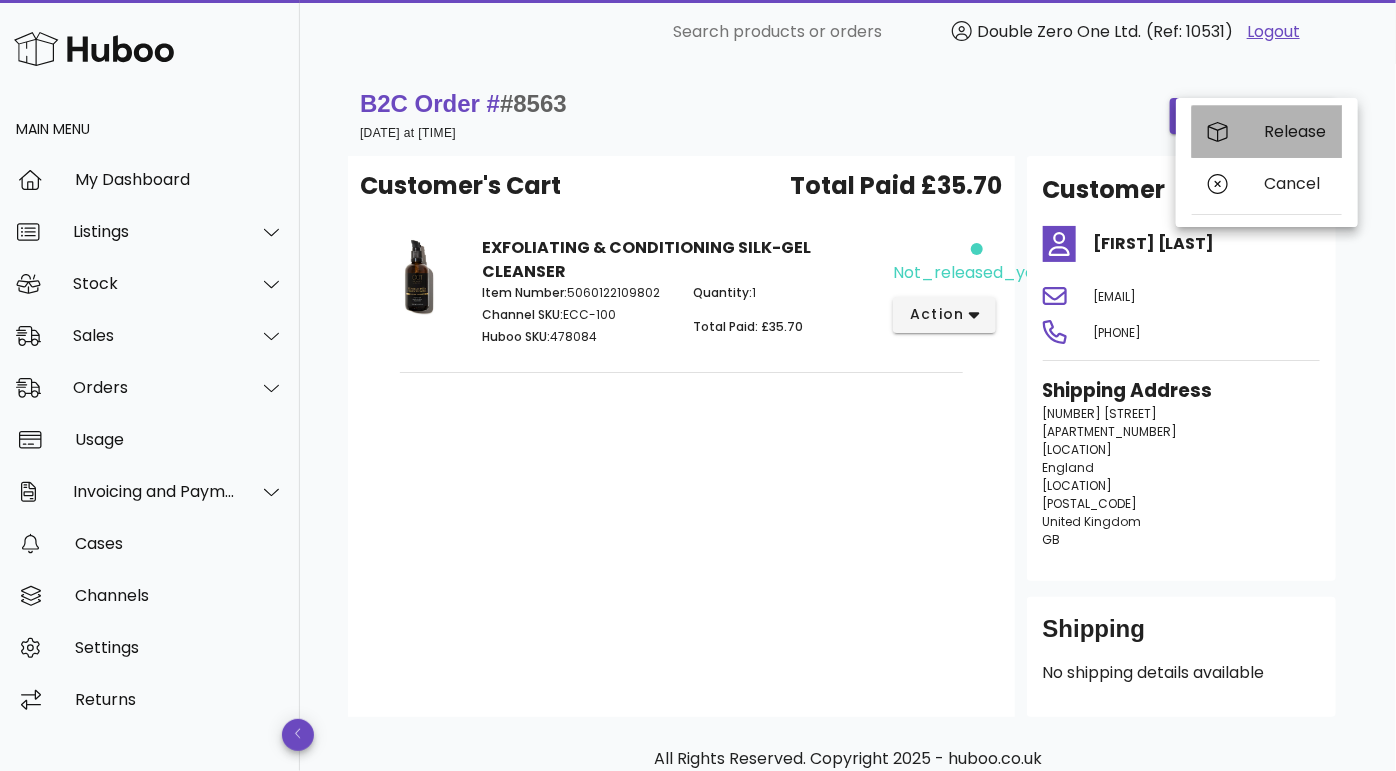 click on "Release" at bounding box center (1267, 132) 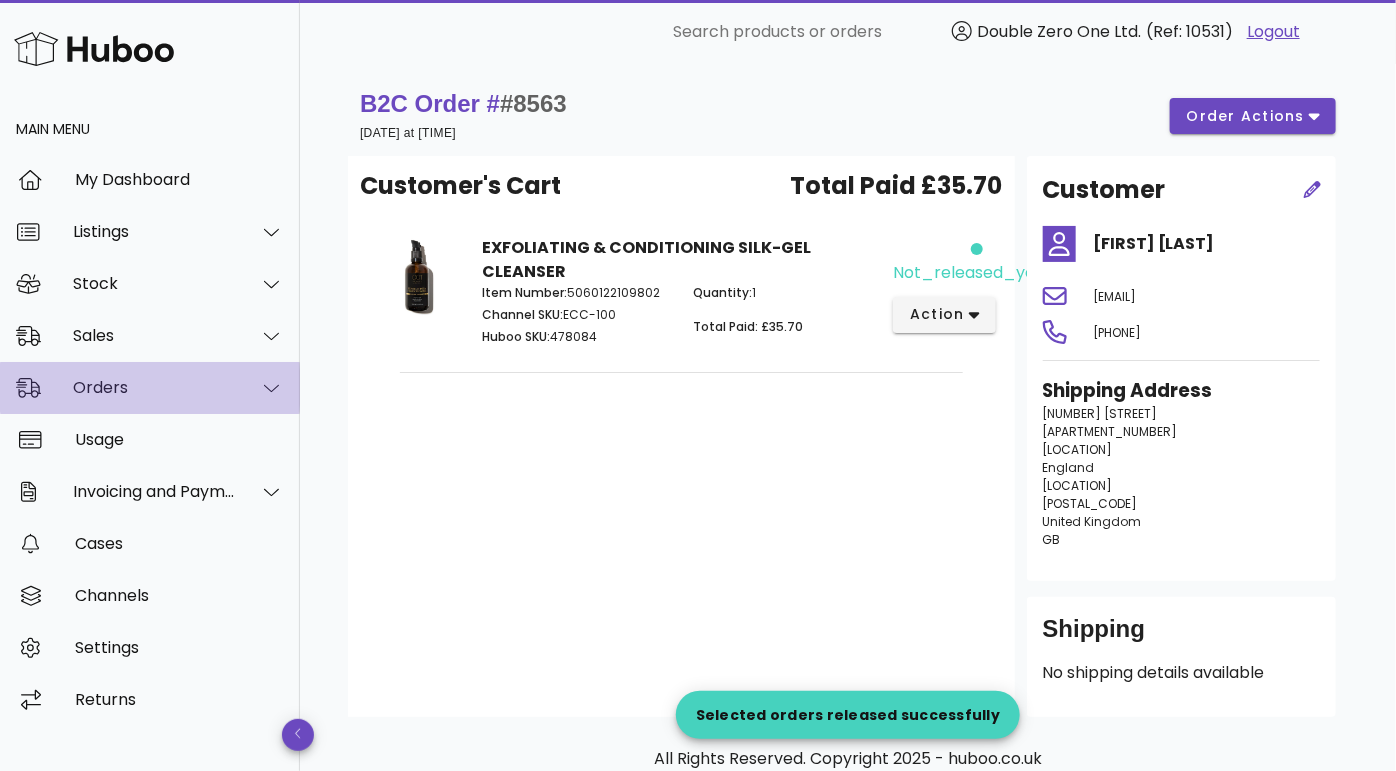 click on "Orders" at bounding box center (154, 387) 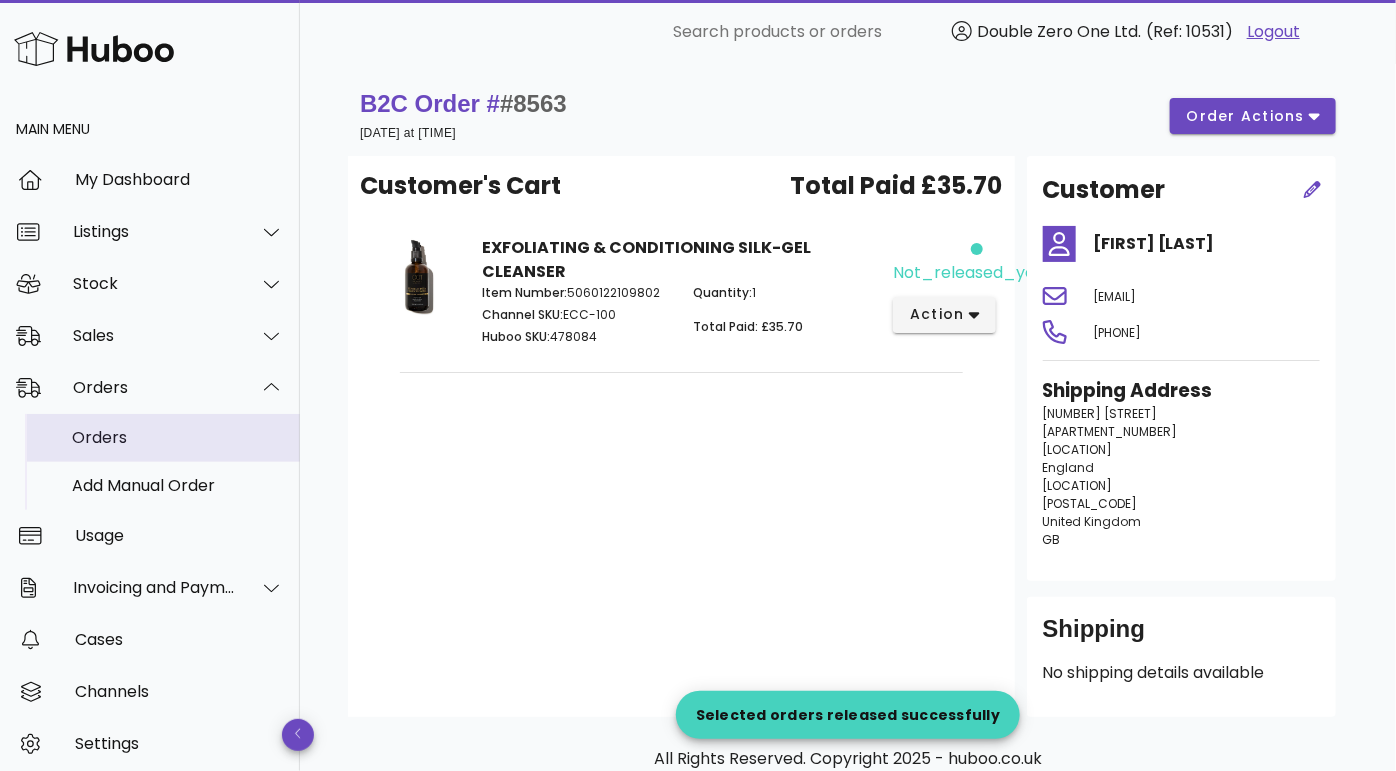 click on "Orders" at bounding box center (178, 437) 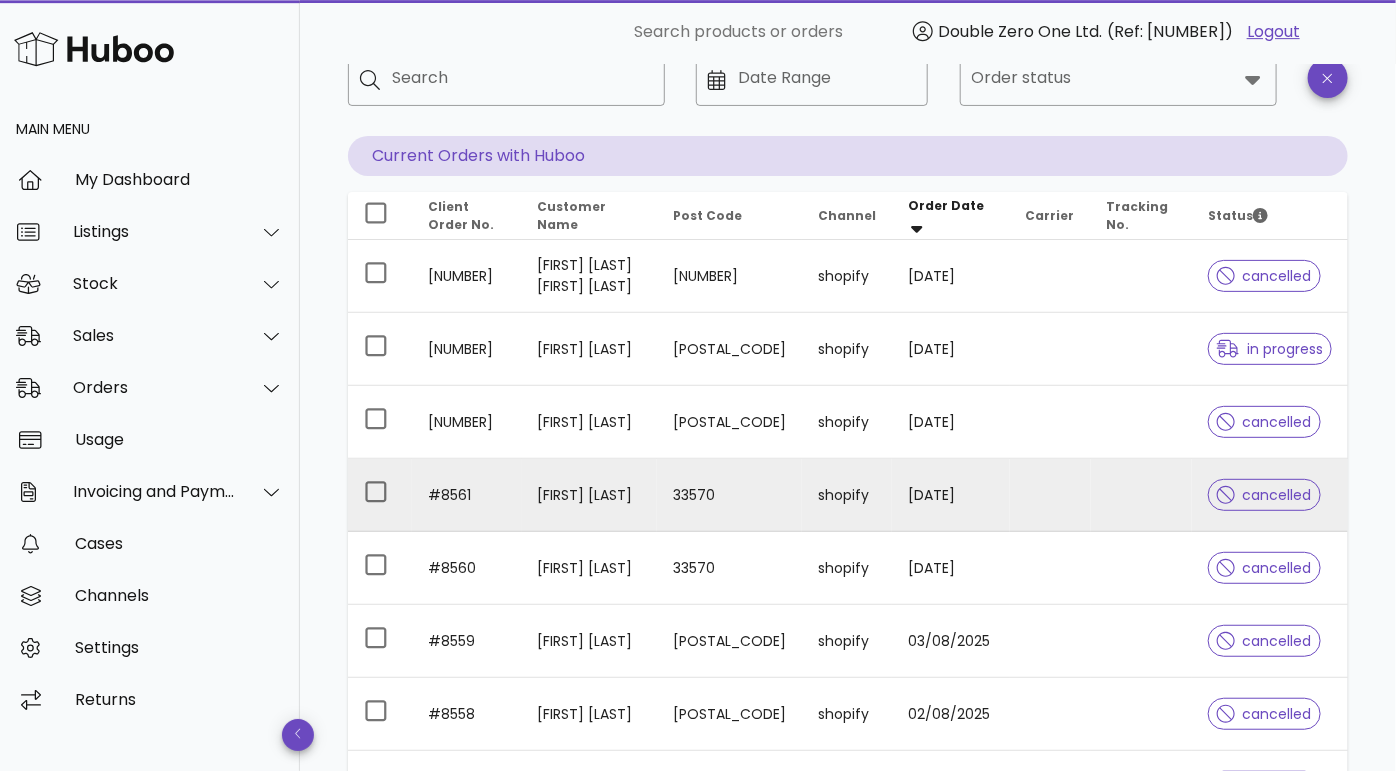 scroll, scrollTop: 132, scrollLeft: 0, axis: vertical 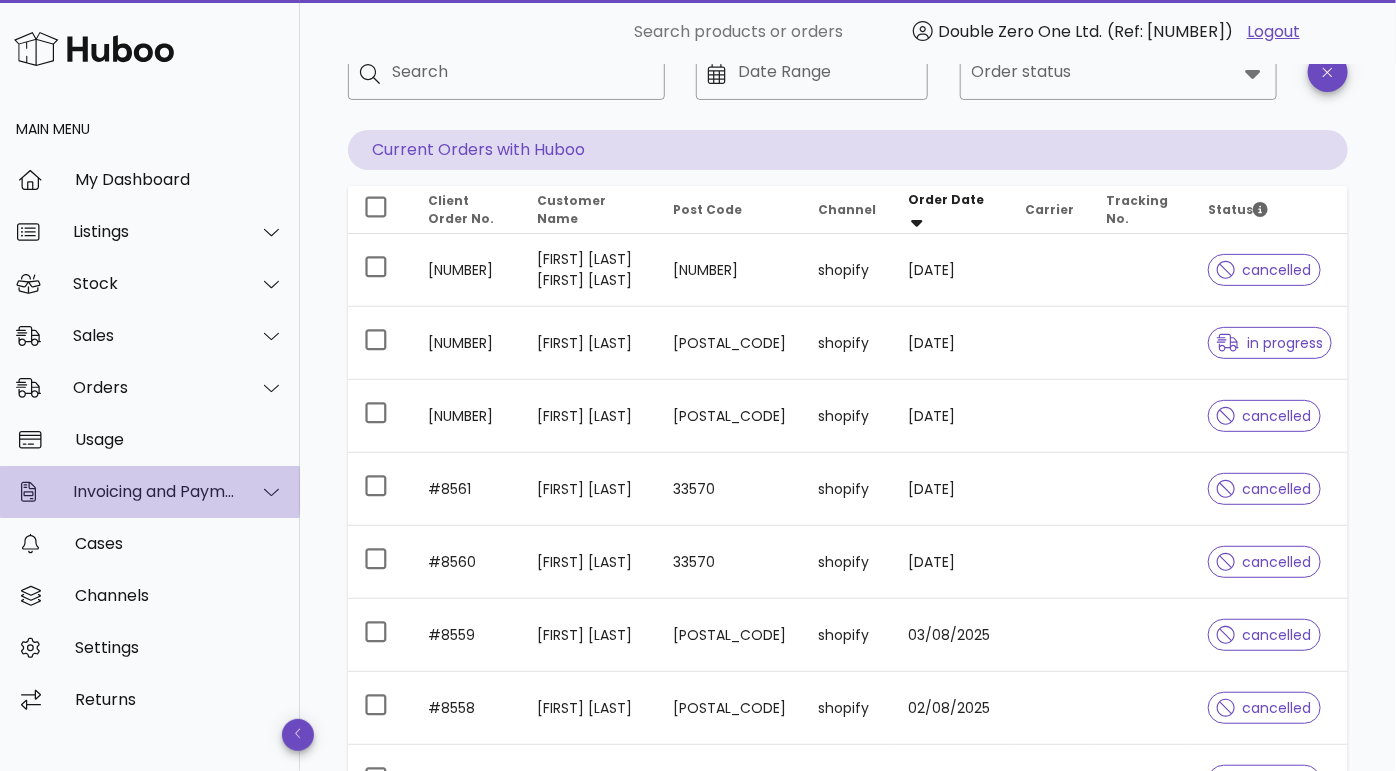 click on "Invoicing and Payments" at bounding box center (150, 492) 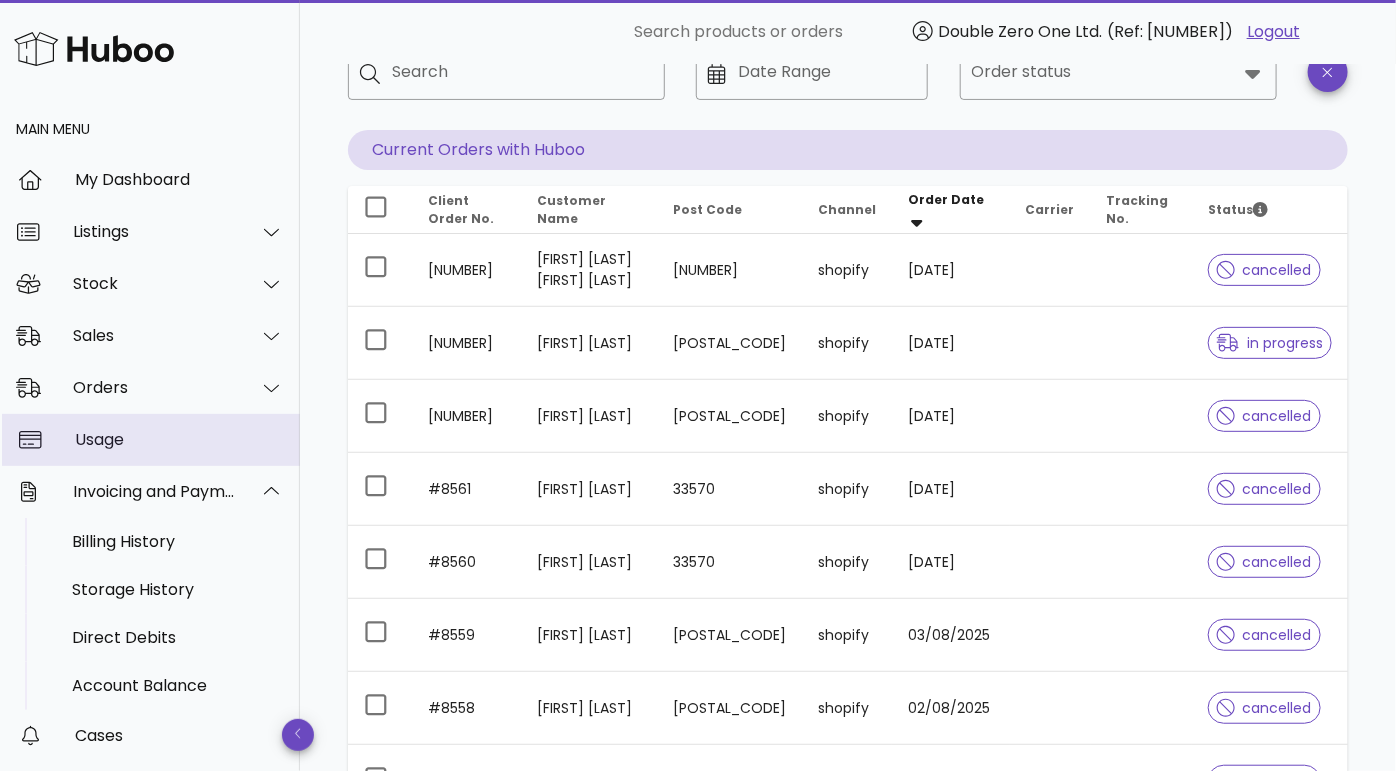 click on "Usage" at bounding box center (179, 439) 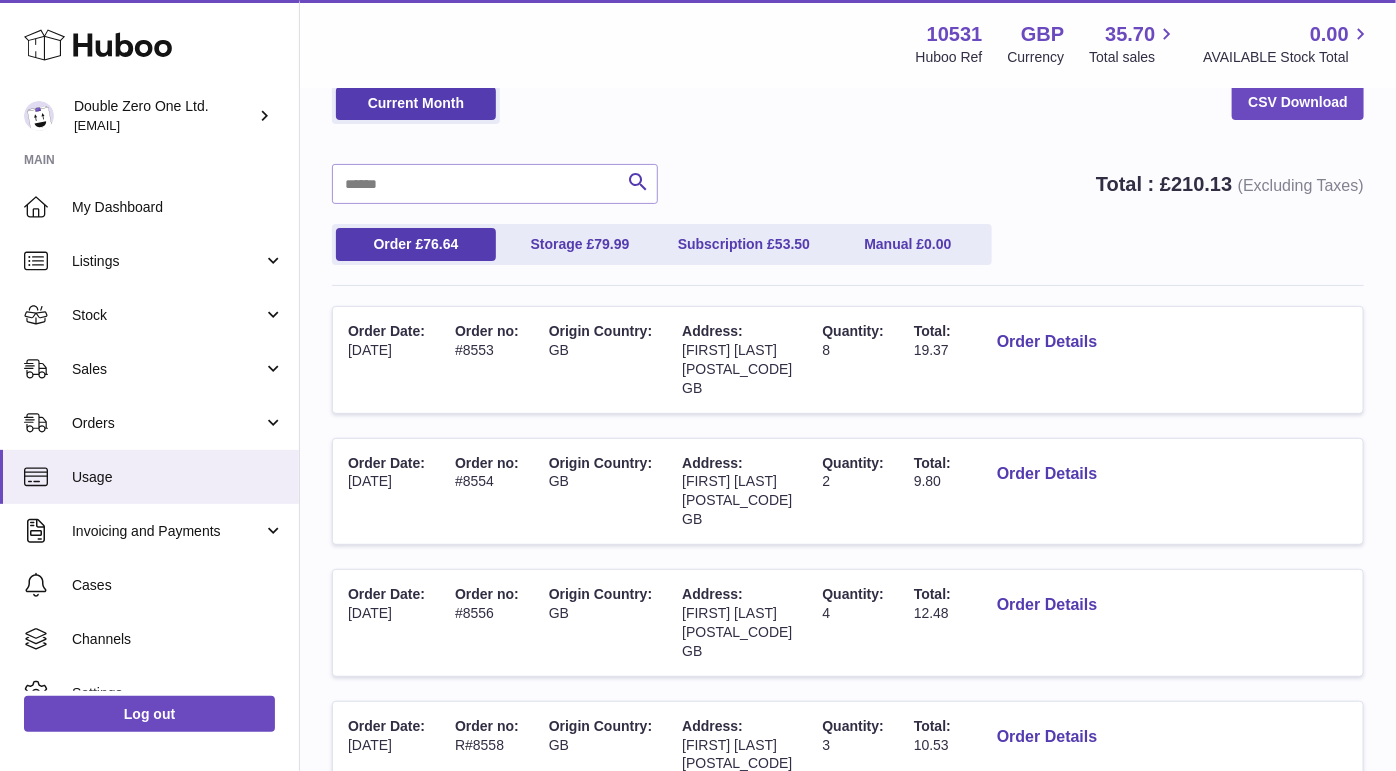 scroll, scrollTop: 82, scrollLeft: 0, axis: vertical 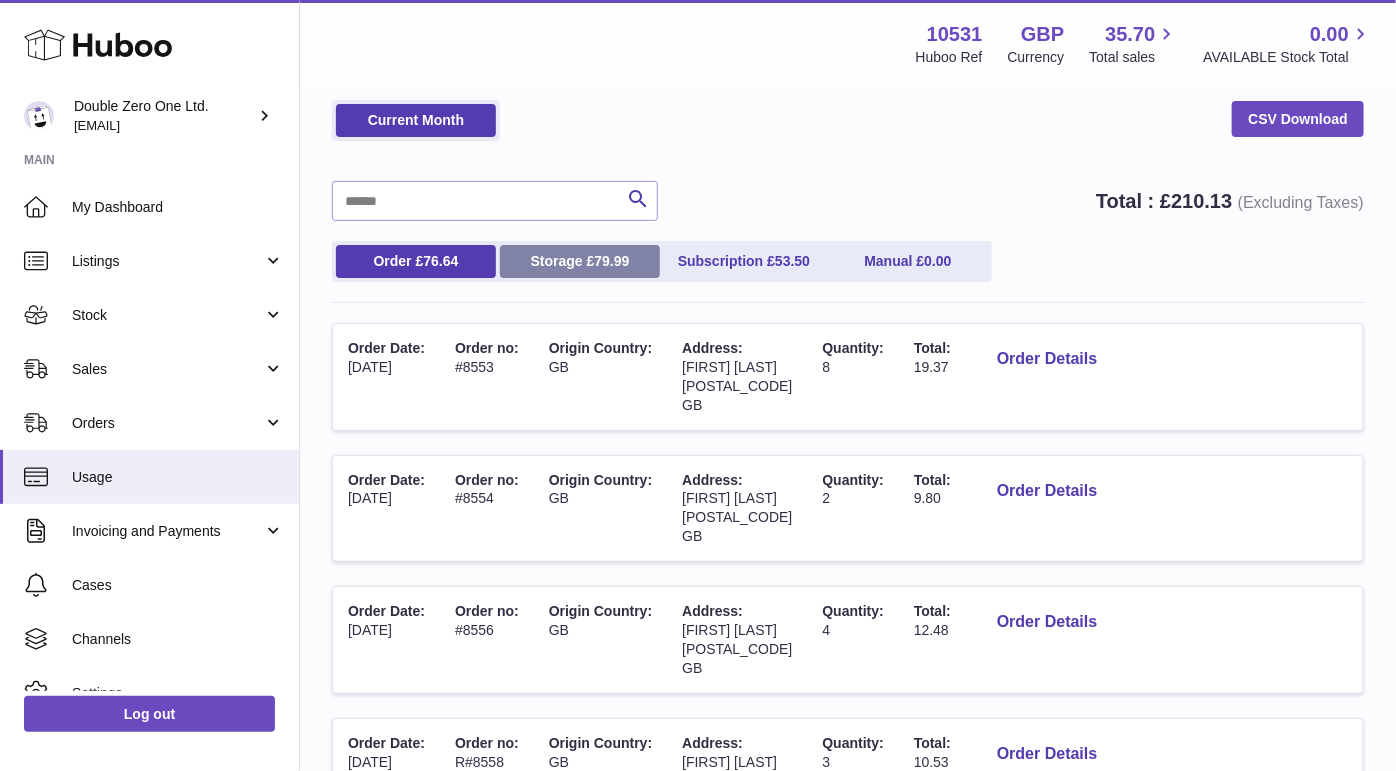 click on "Storage £ 79.99" at bounding box center (580, 261) 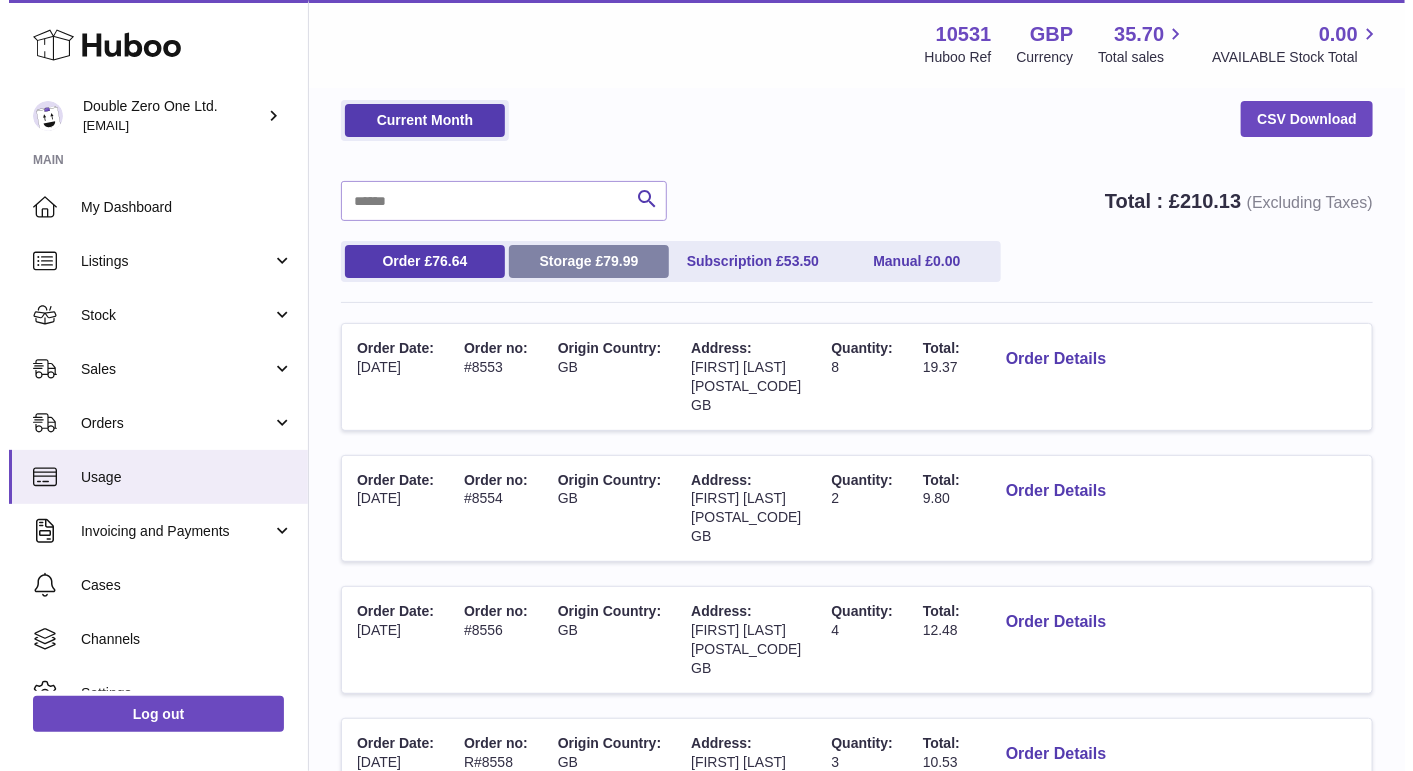 scroll, scrollTop: 0, scrollLeft: 0, axis: both 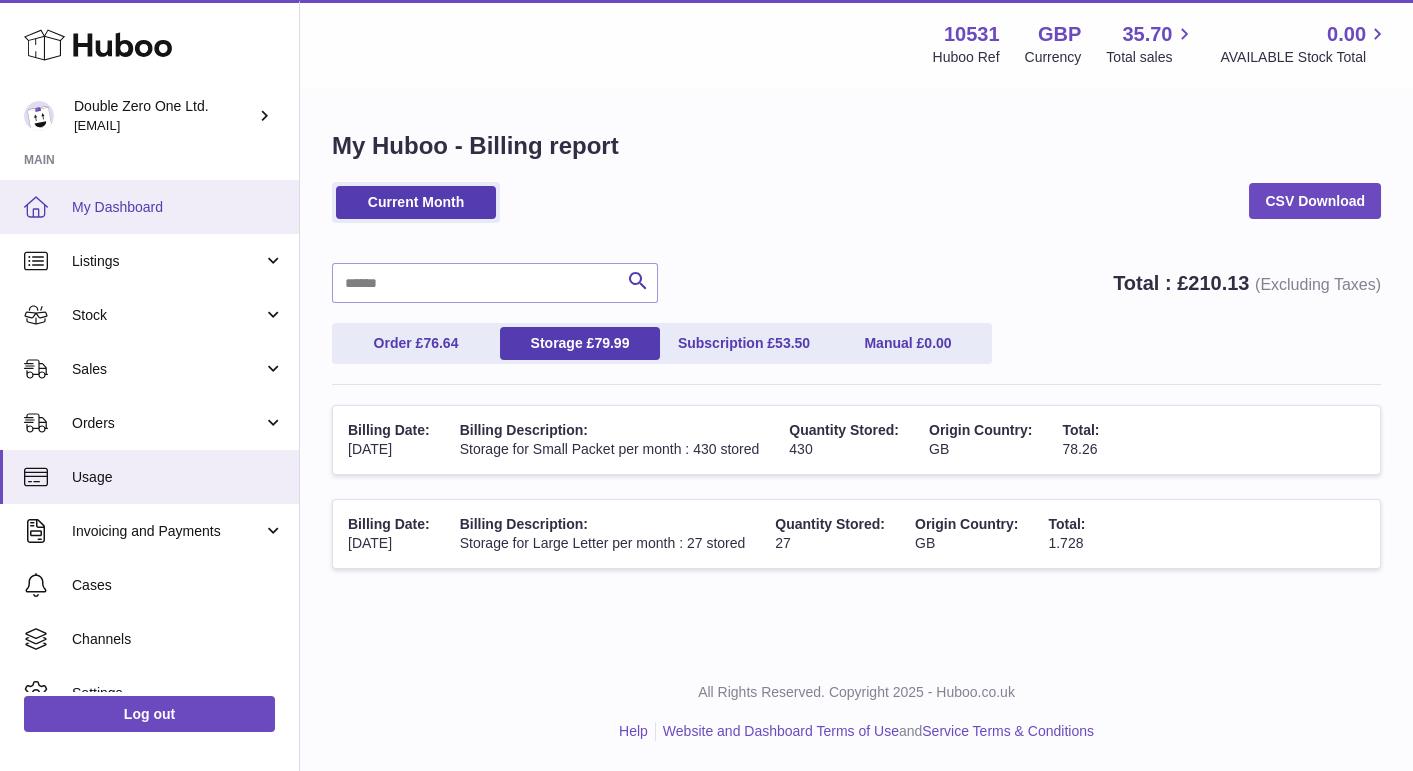 click on "My Dashboard" at bounding box center (149, 207) 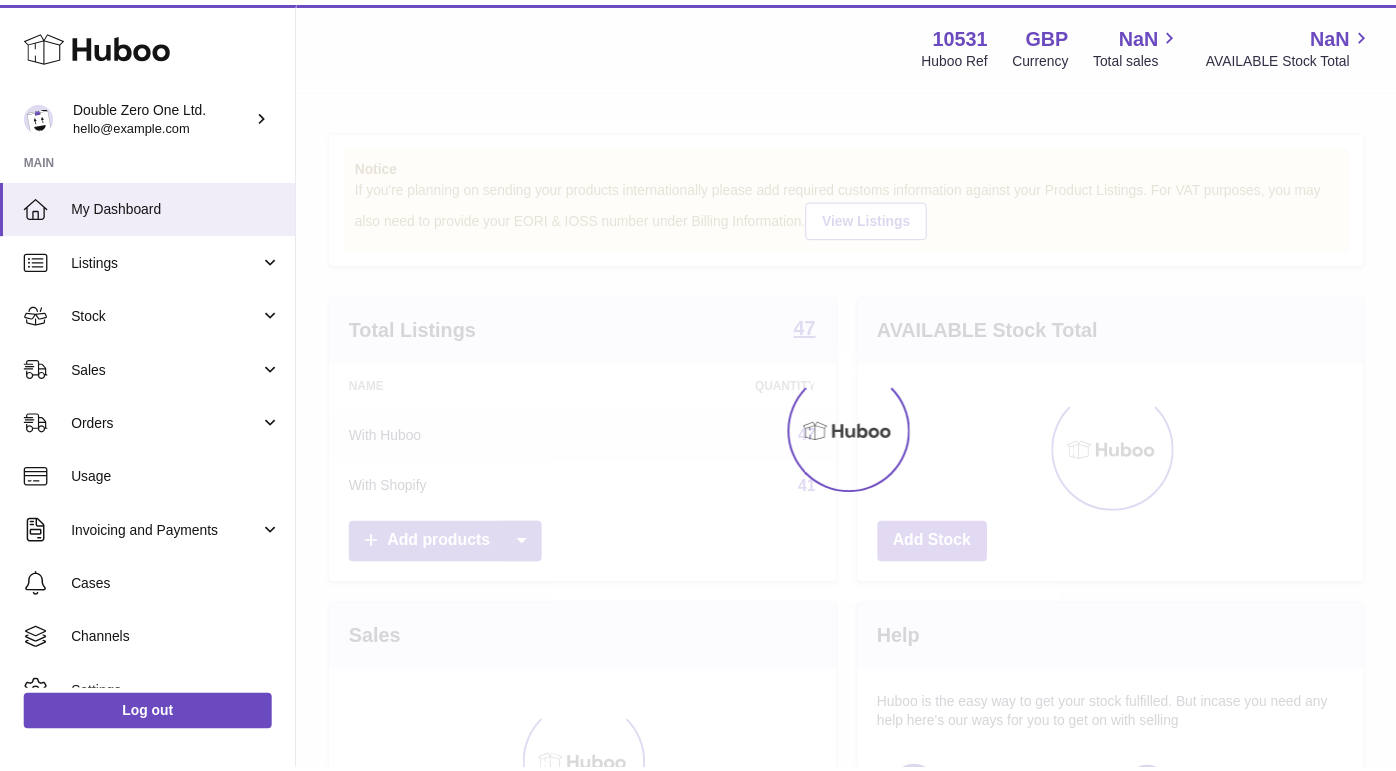 scroll, scrollTop: 0, scrollLeft: 0, axis: both 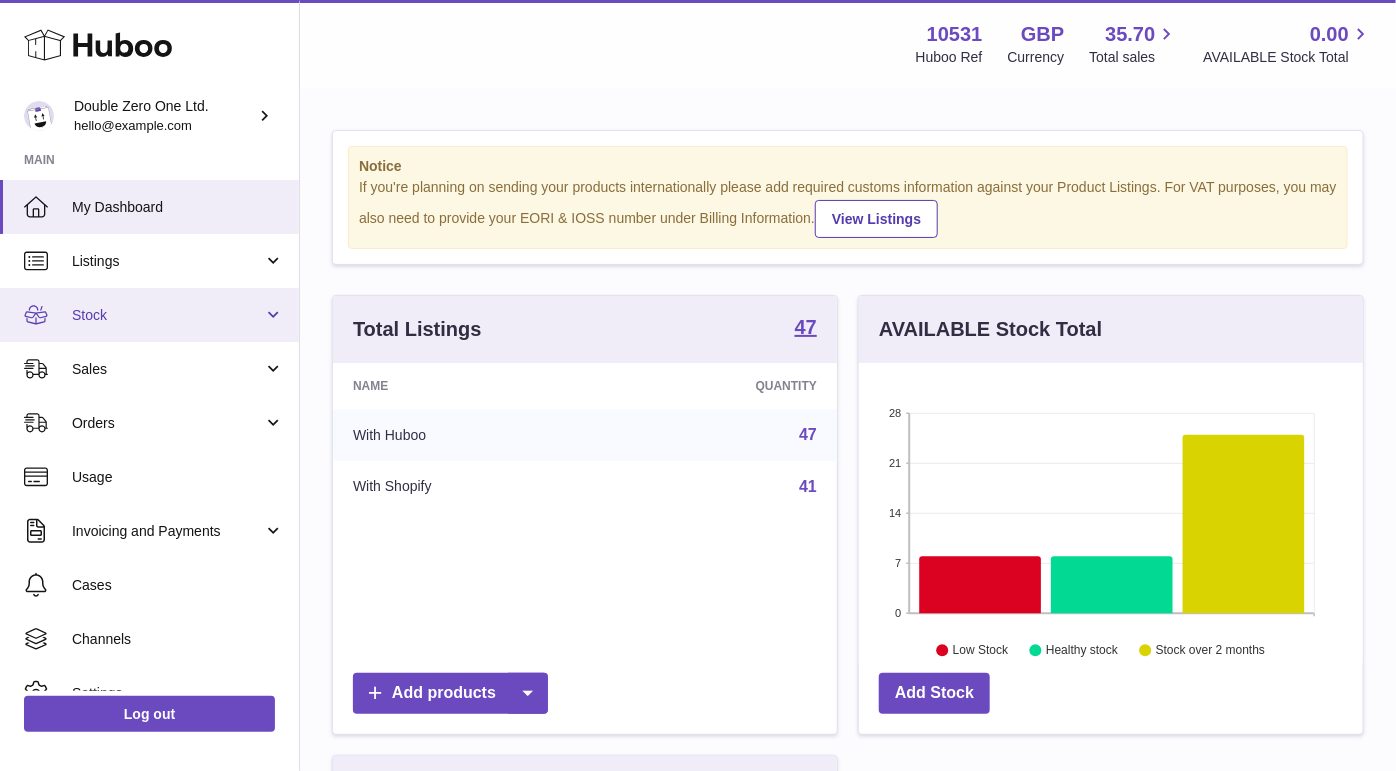 click on "Stock" at bounding box center (167, 315) 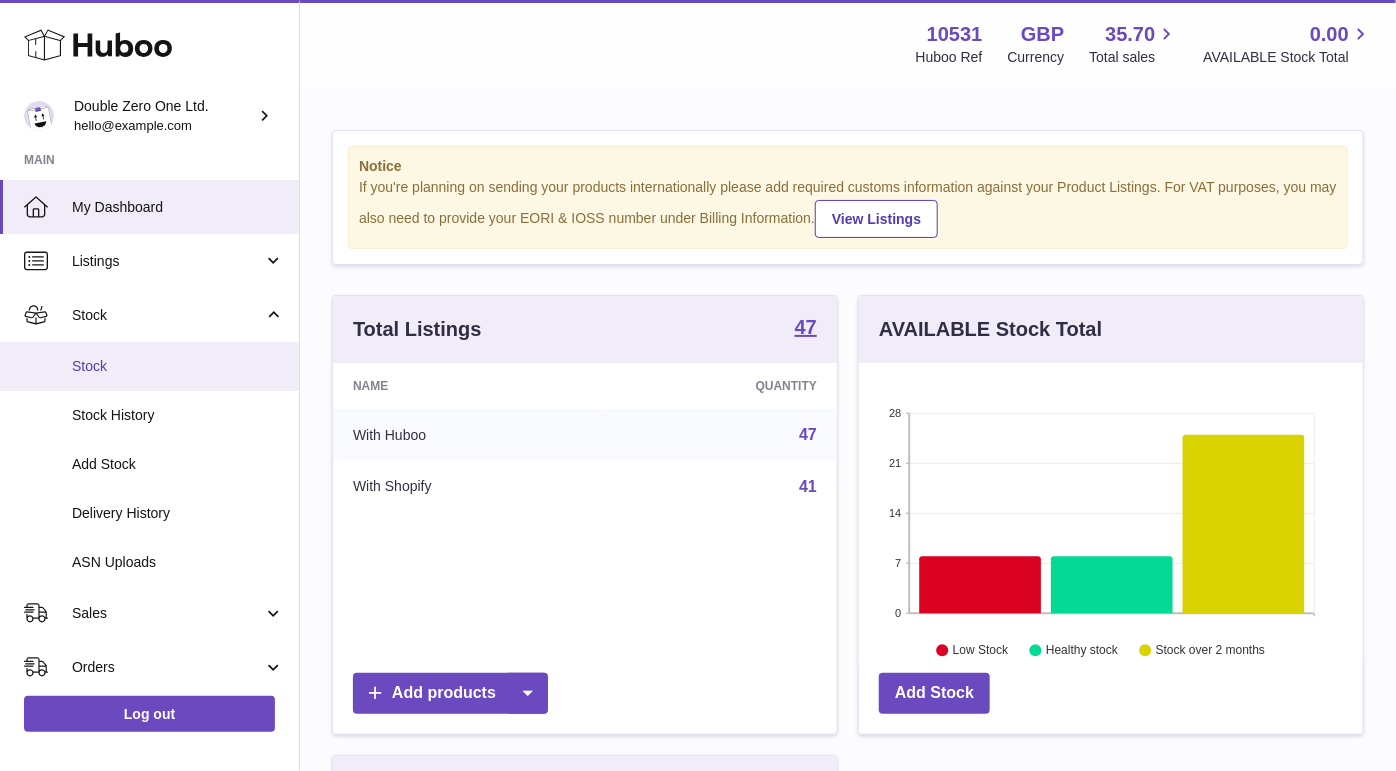 click on "Stock" at bounding box center [178, 366] 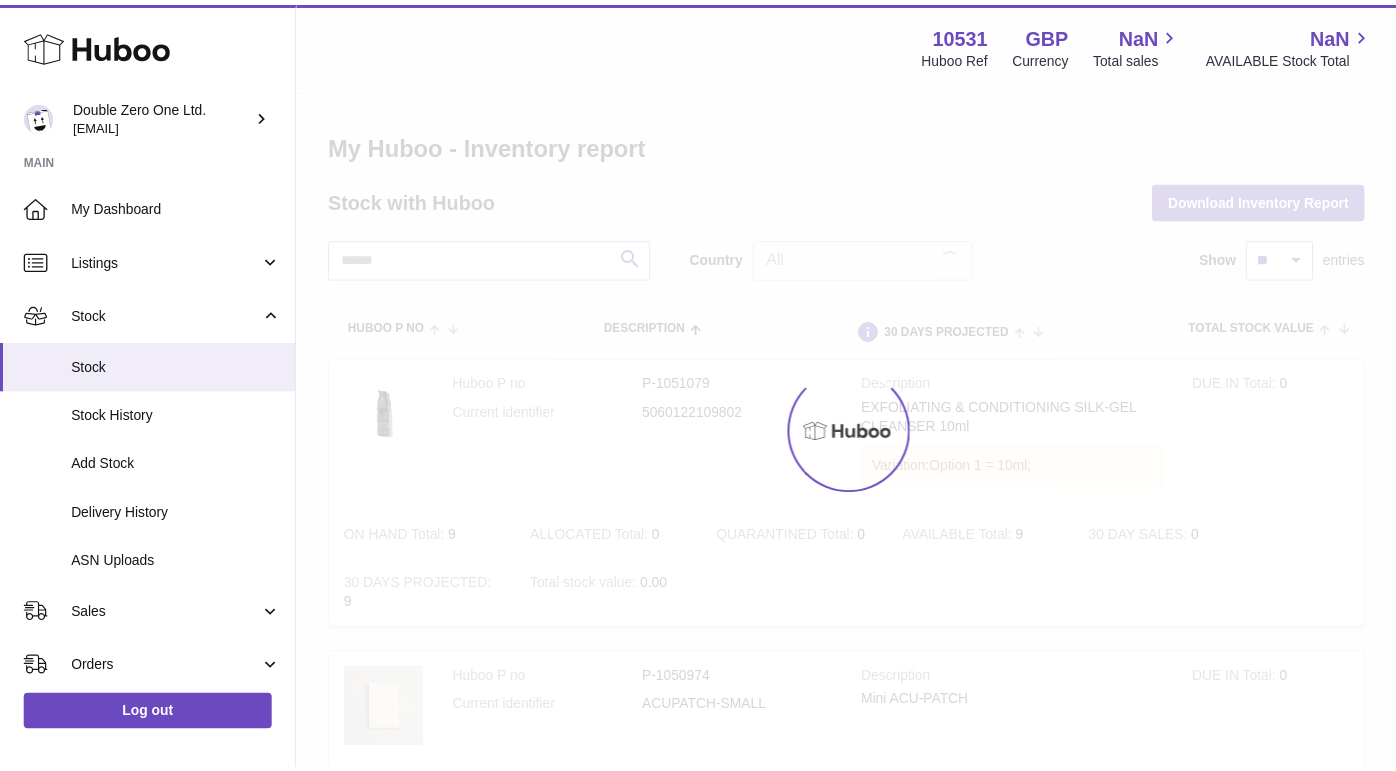 scroll, scrollTop: 0, scrollLeft: 0, axis: both 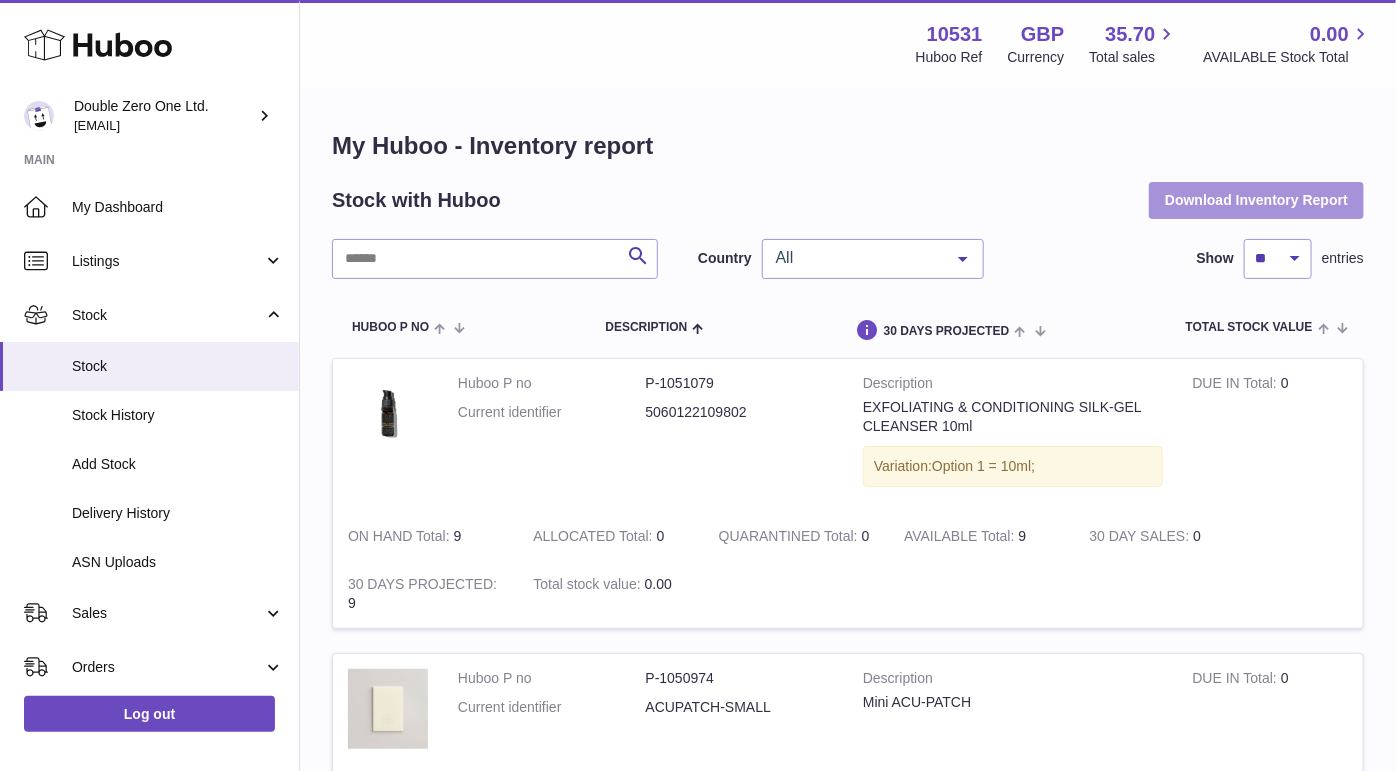 click on "Download Inventory Report" at bounding box center (1256, 200) 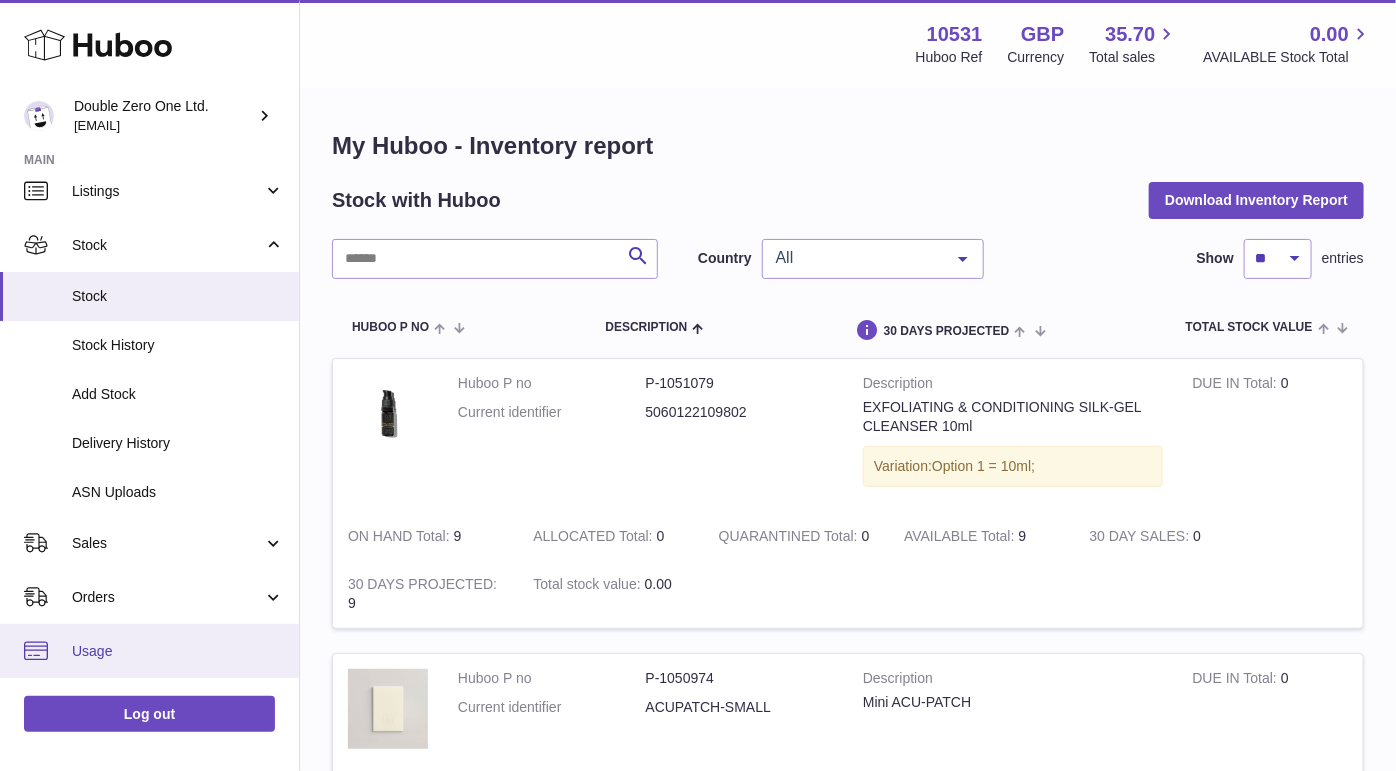 scroll, scrollTop: 71, scrollLeft: 0, axis: vertical 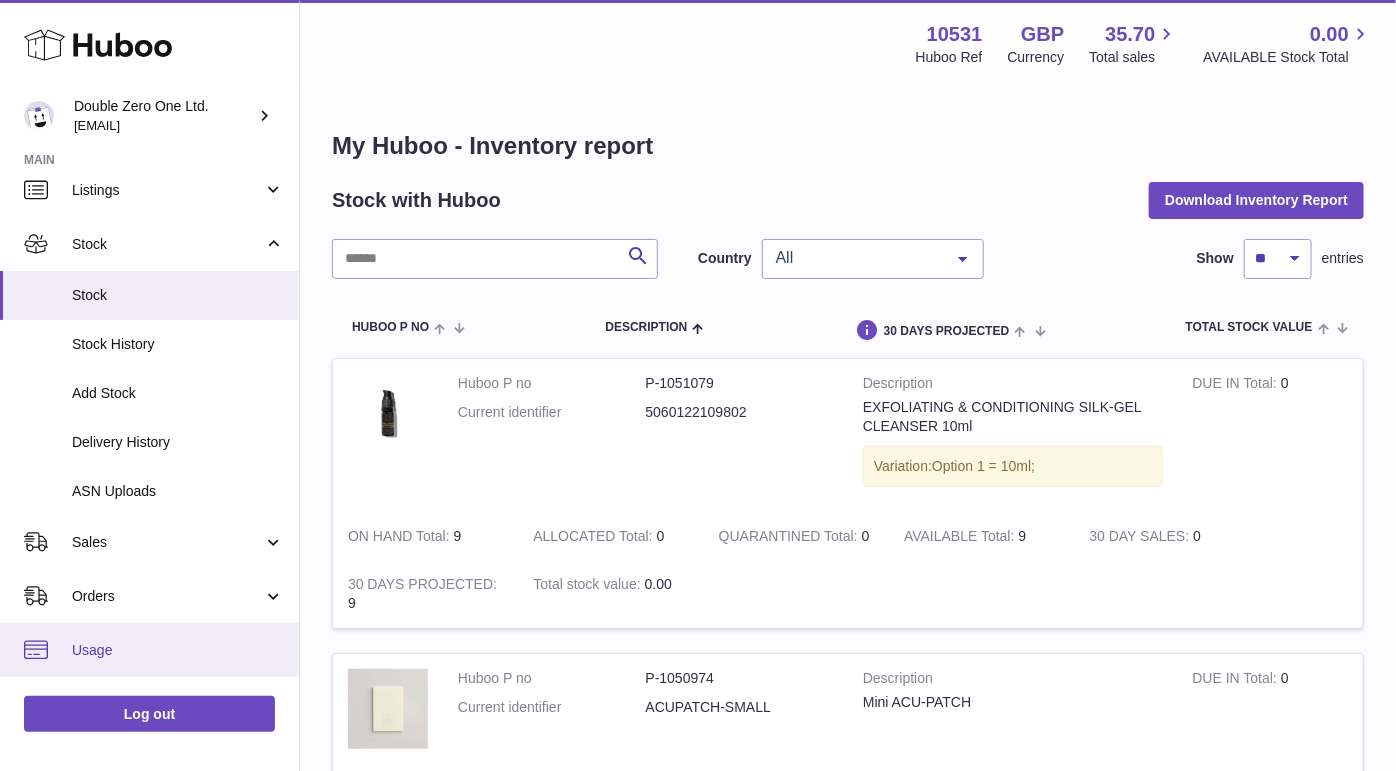click on "Usage" at bounding box center (178, 650) 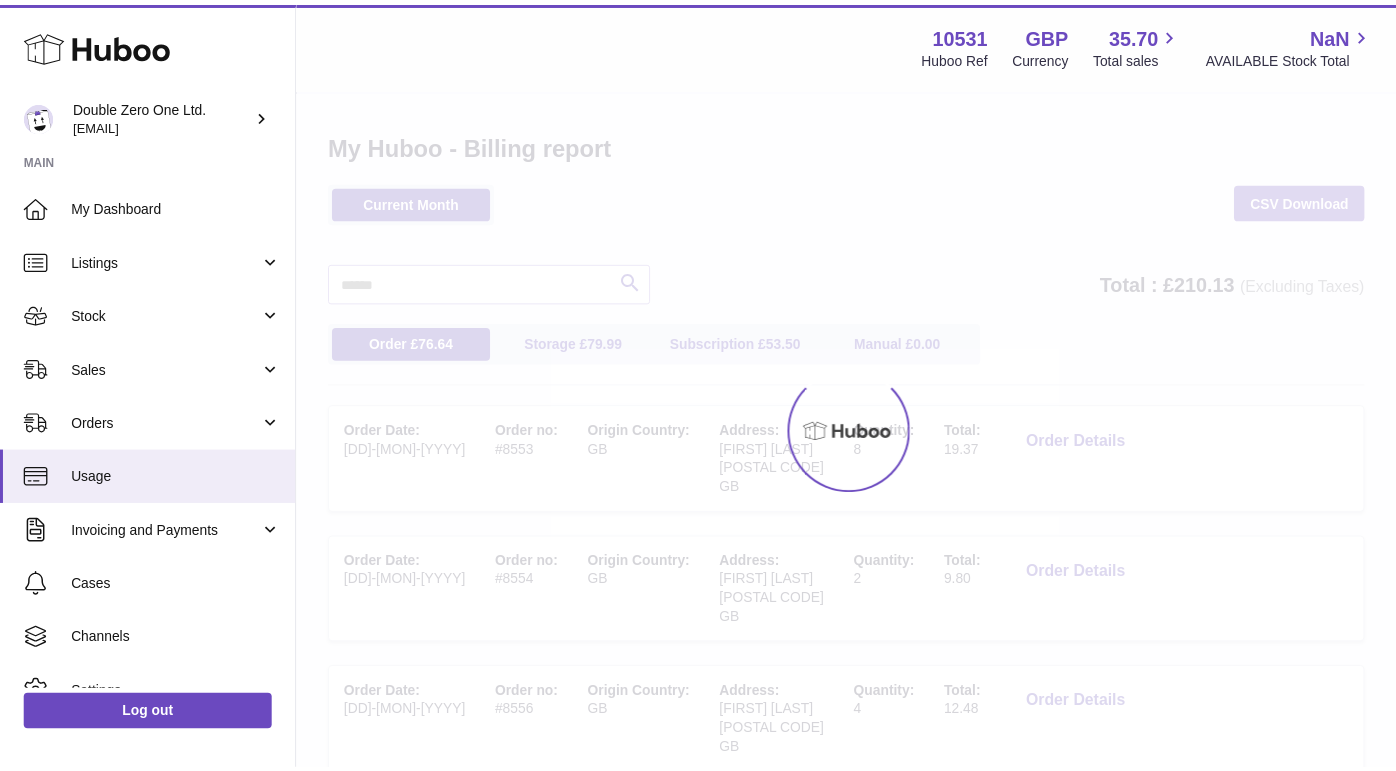 scroll, scrollTop: 0, scrollLeft: 0, axis: both 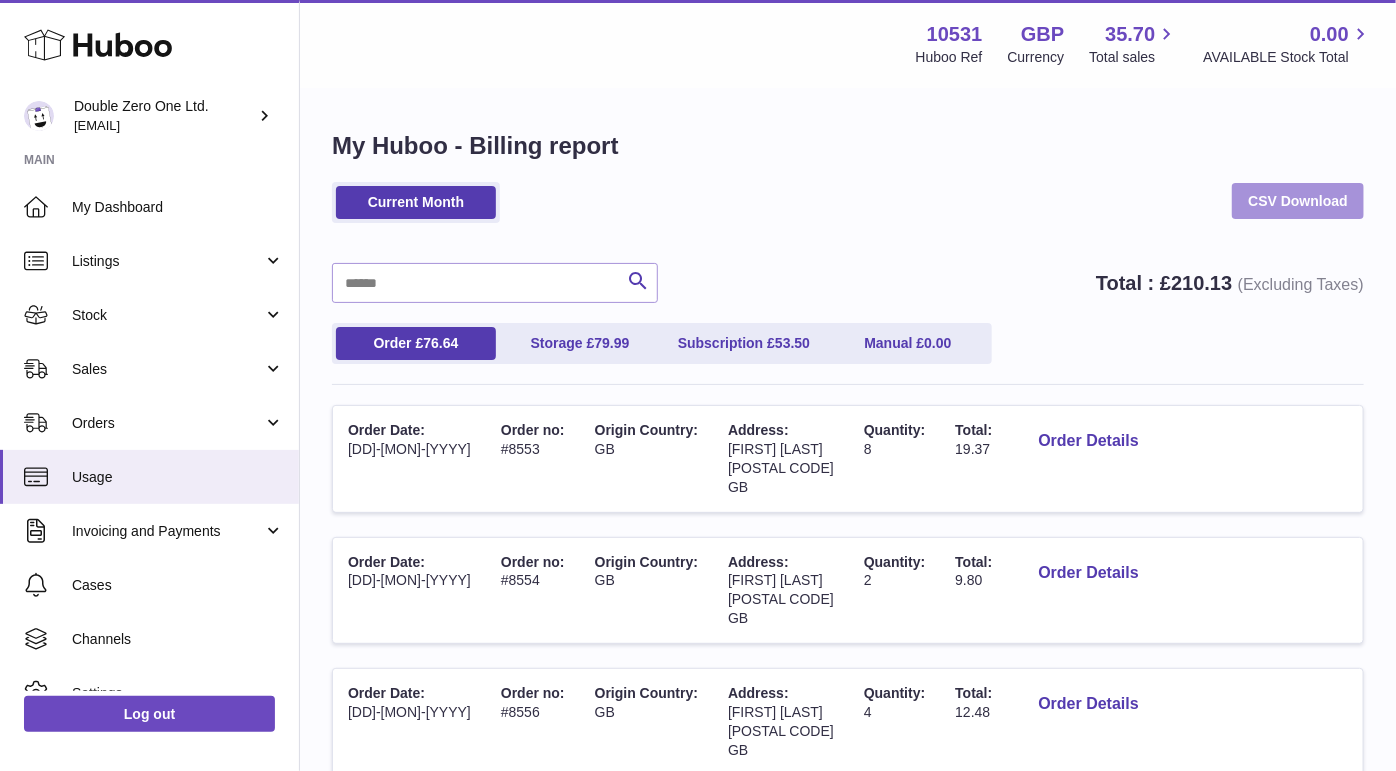 click on "CSV Download" at bounding box center [1298, 201] 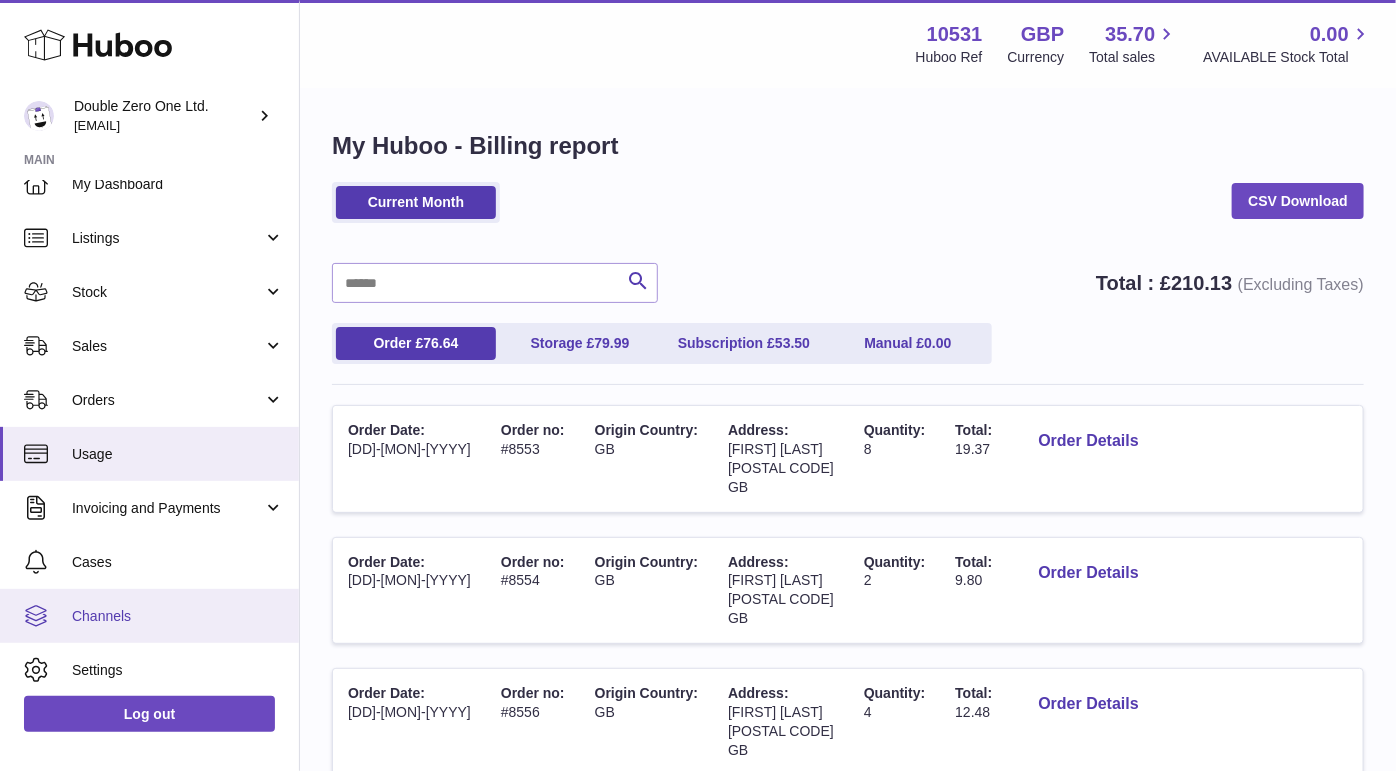 scroll, scrollTop: 42, scrollLeft: 0, axis: vertical 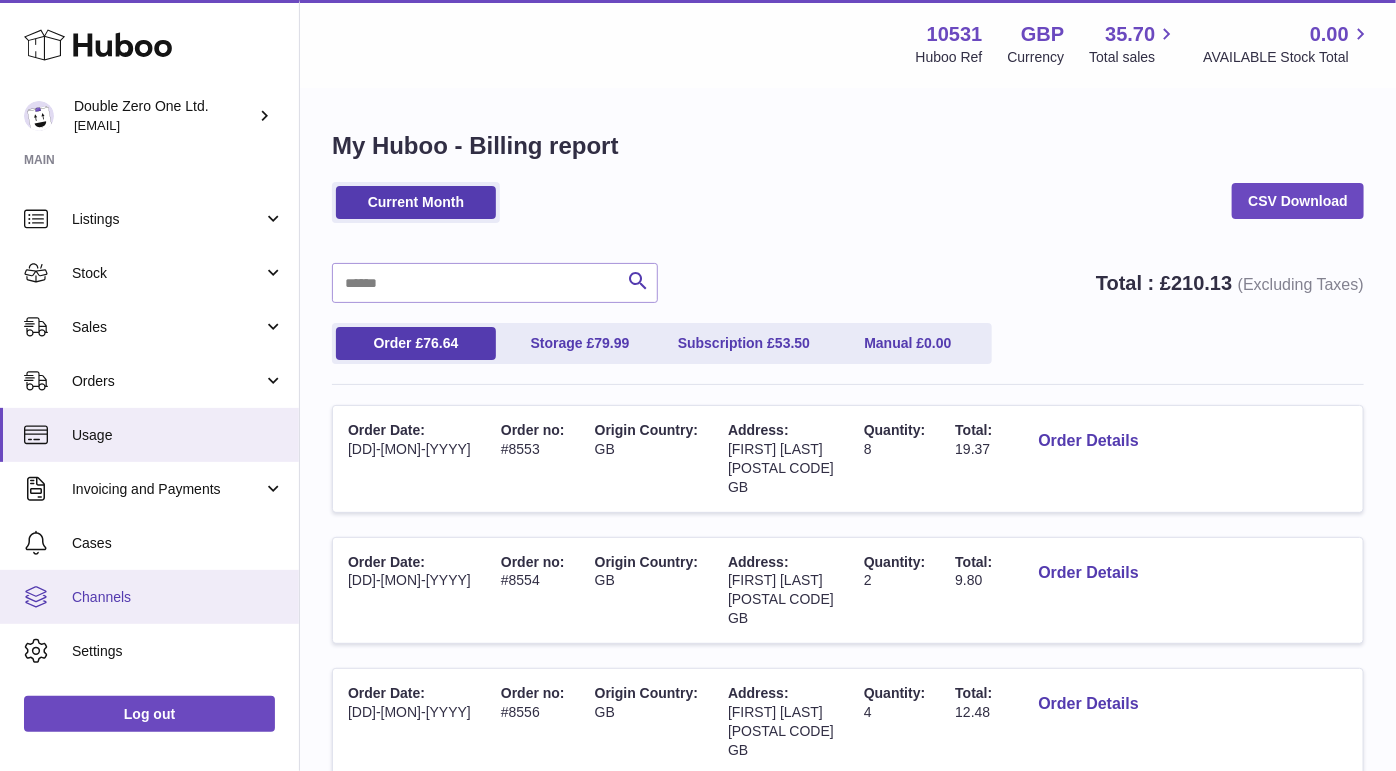 click on "Settings" at bounding box center [178, 651] 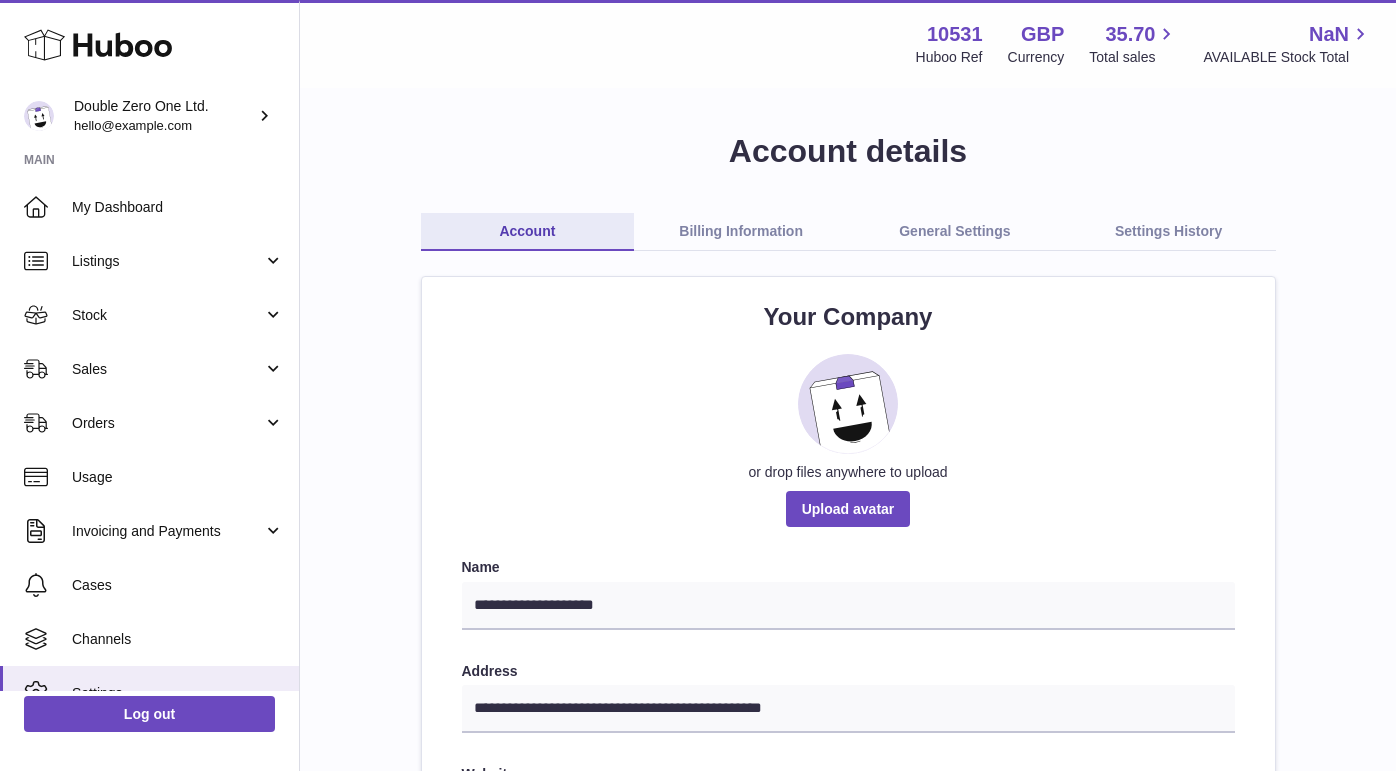 scroll, scrollTop: 0, scrollLeft: 0, axis: both 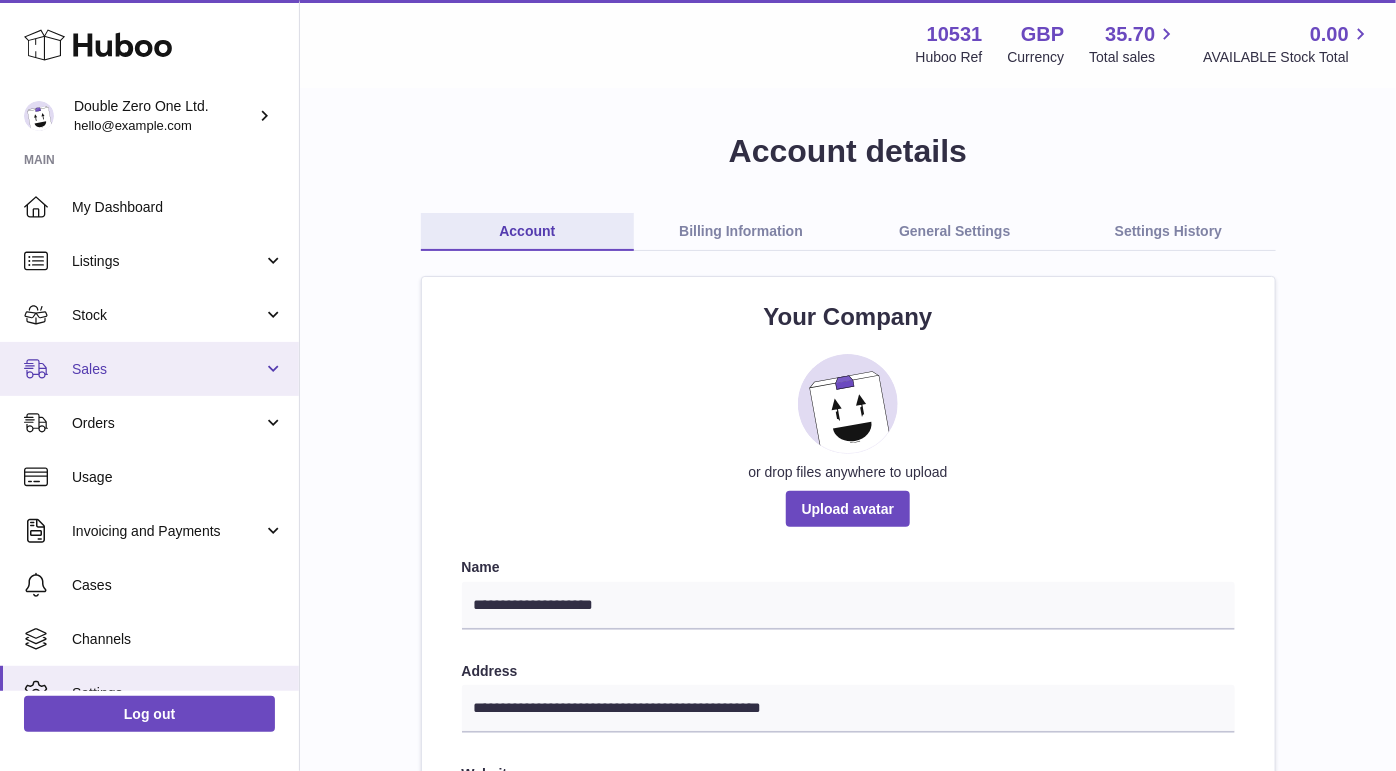 click on "Sales" at bounding box center [167, 369] 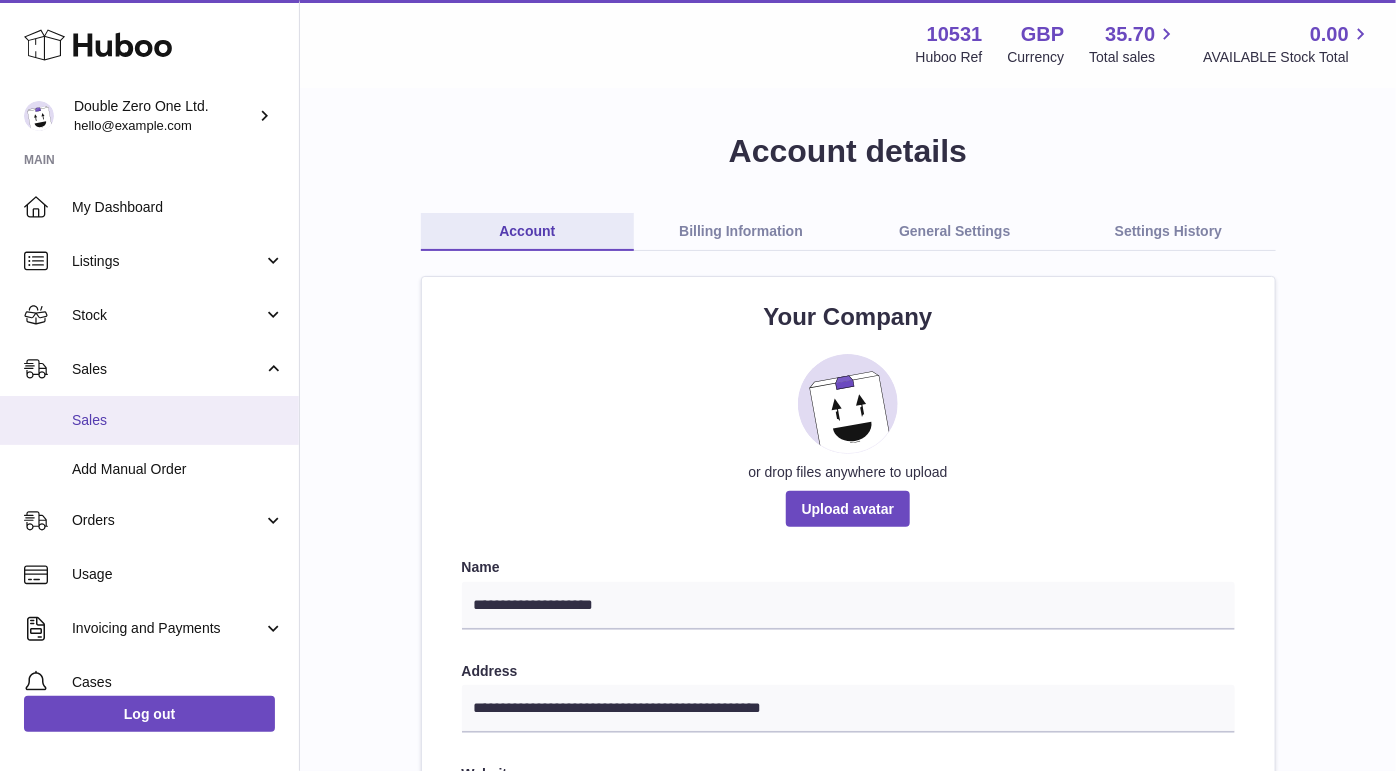 click on "Sales" at bounding box center [178, 420] 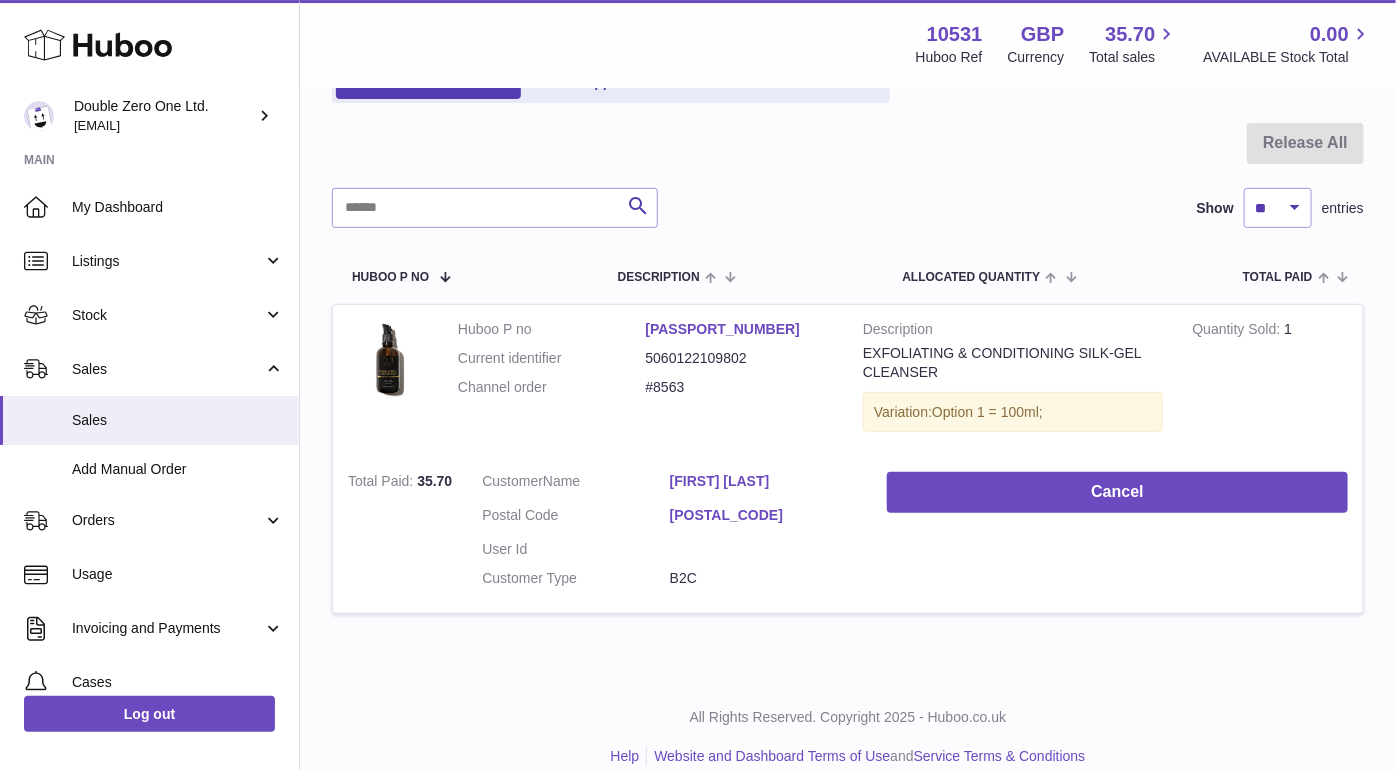scroll, scrollTop: 190, scrollLeft: 0, axis: vertical 